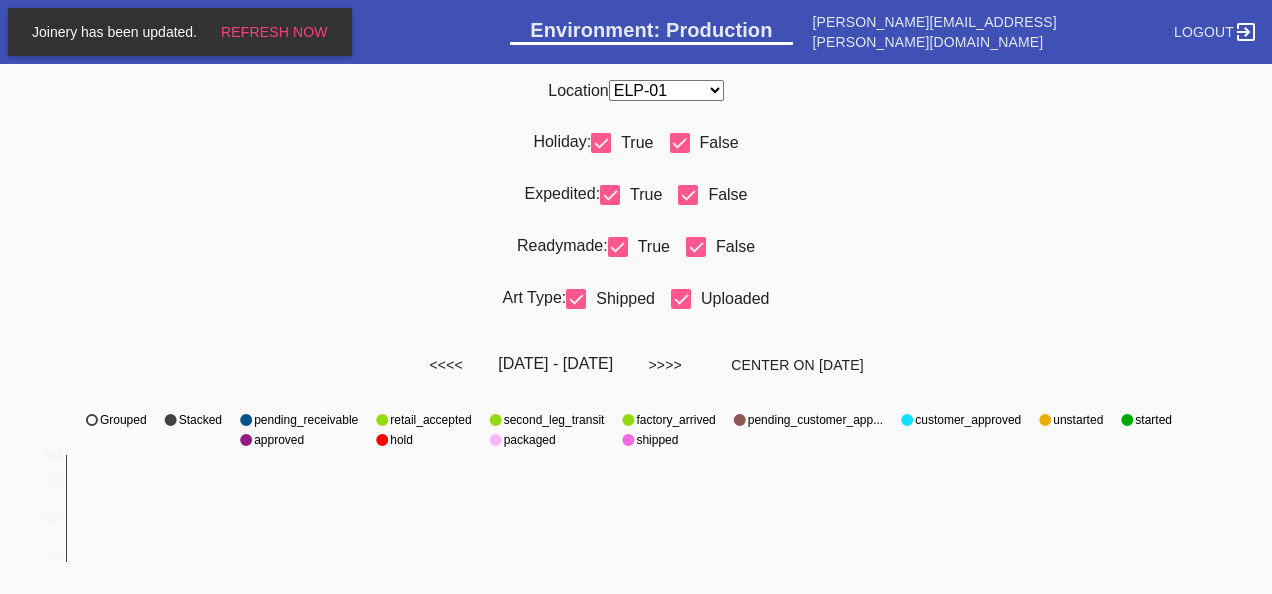 scroll, scrollTop: 0, scrollLeft: 0, axis: both 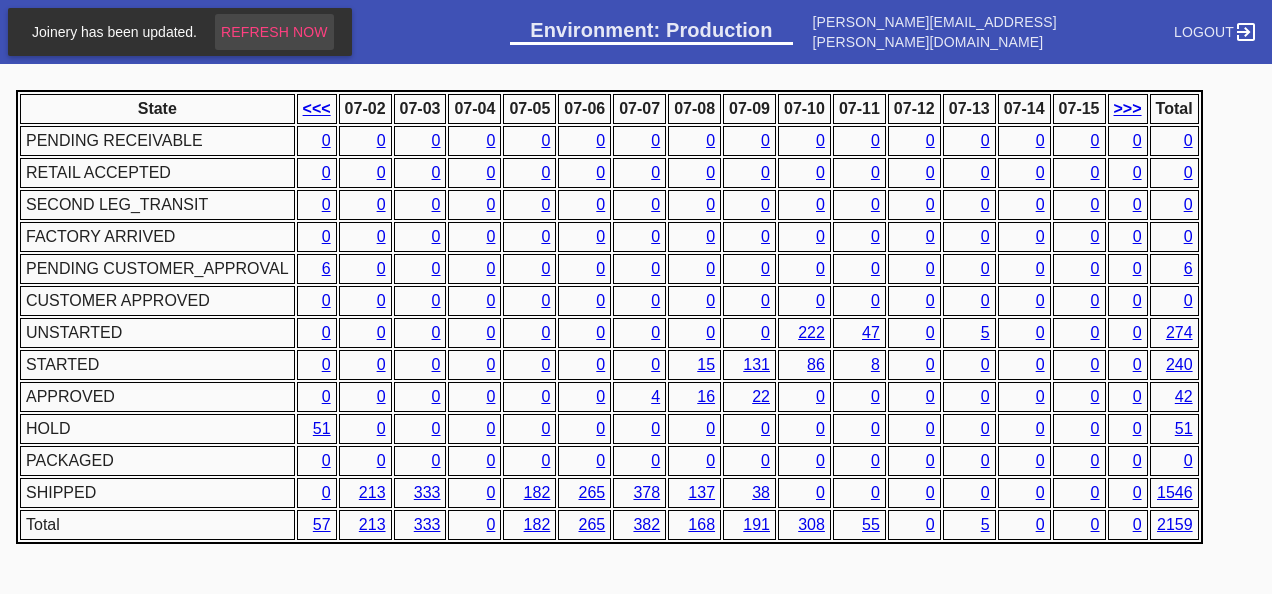 click on "Refresh Now" at bounding box center [274, 32] 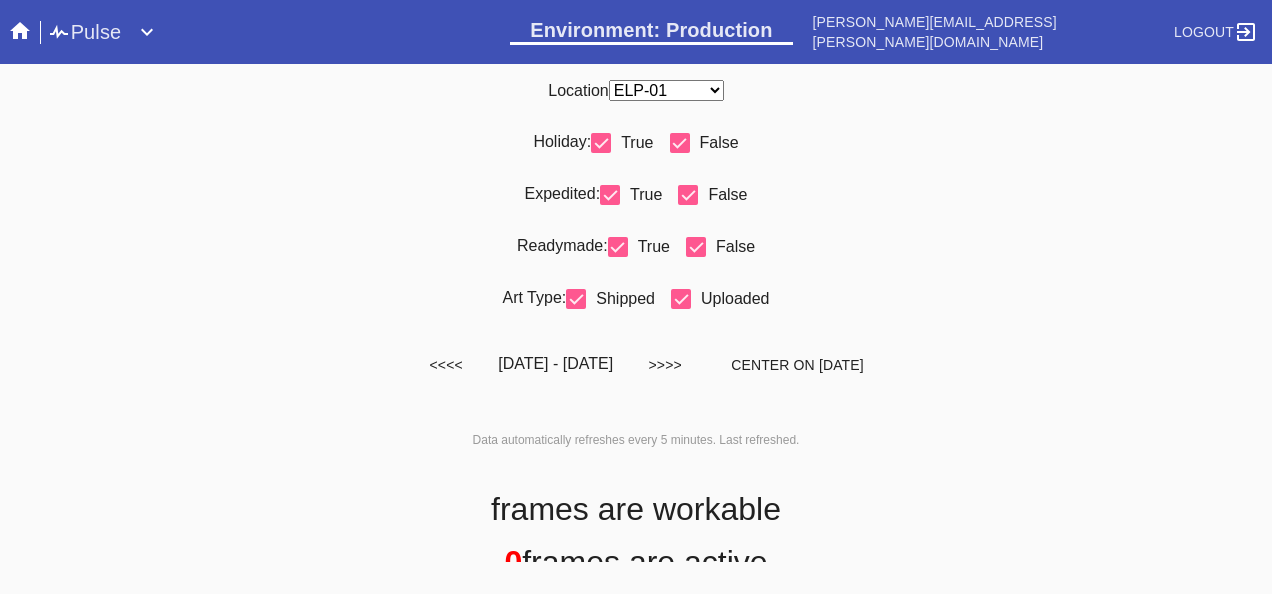 scroll, scrollTop: 0, scrollLeft: 0, axis: both 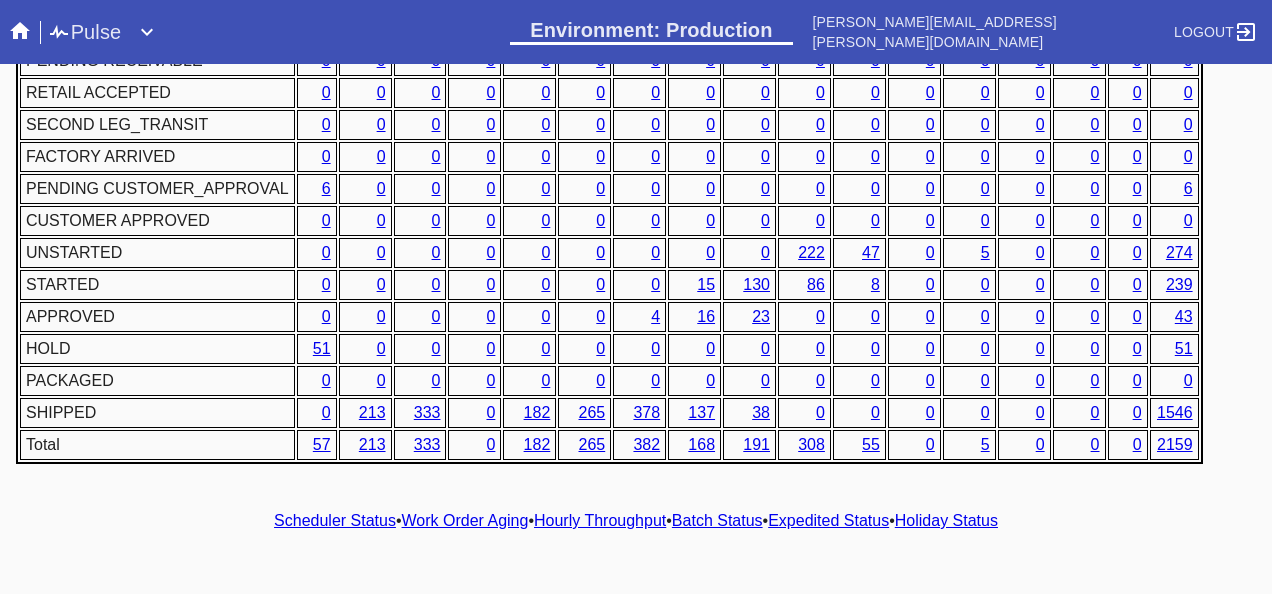 click on "Hourly Throughput" at bounding box center [600, 520] 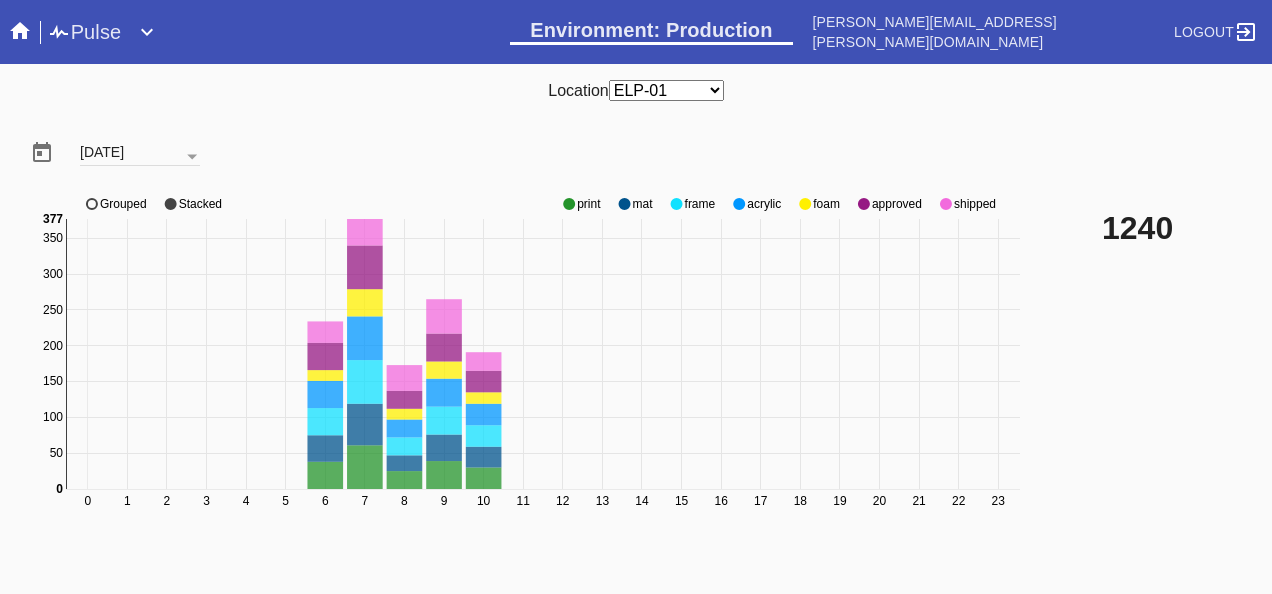 click 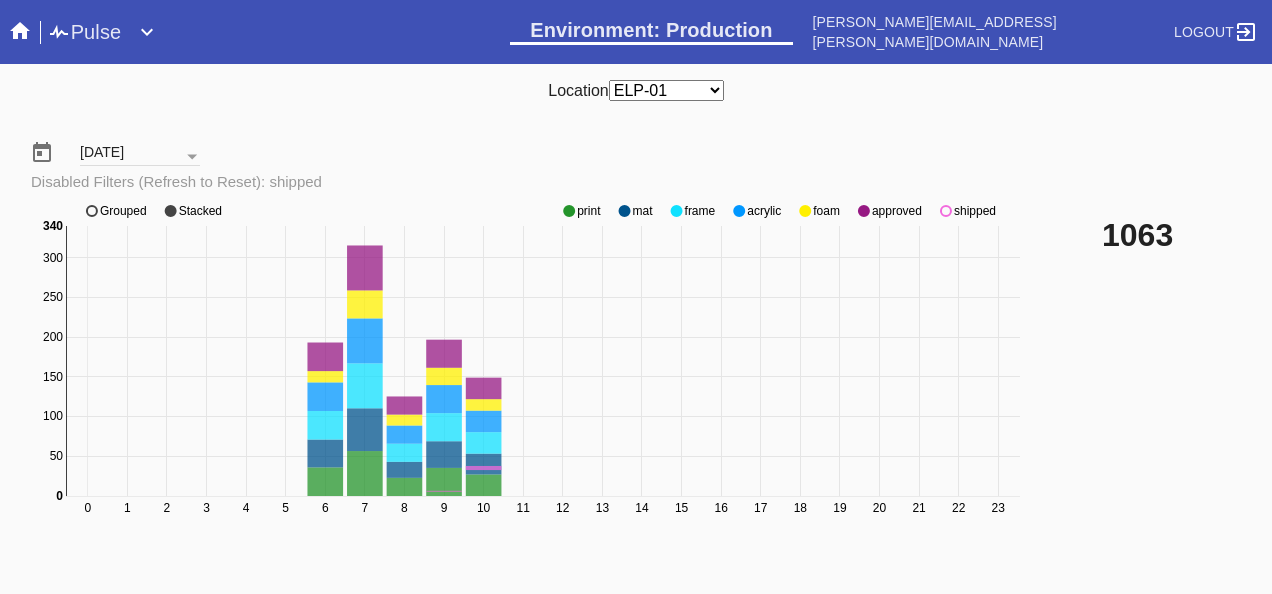 click 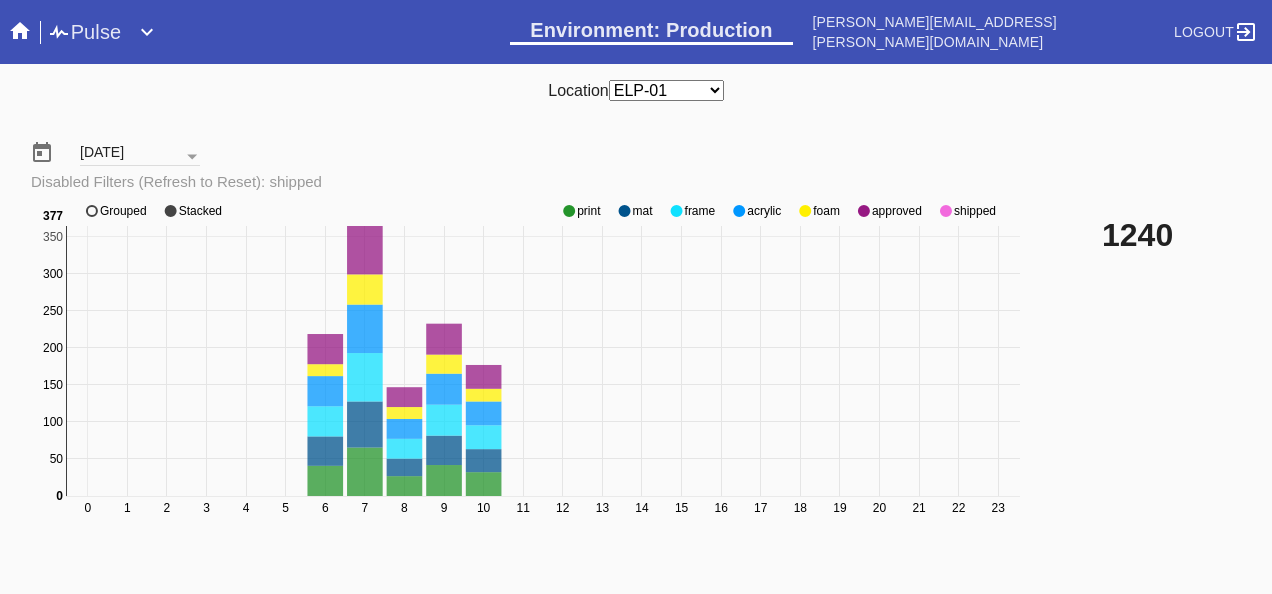 click 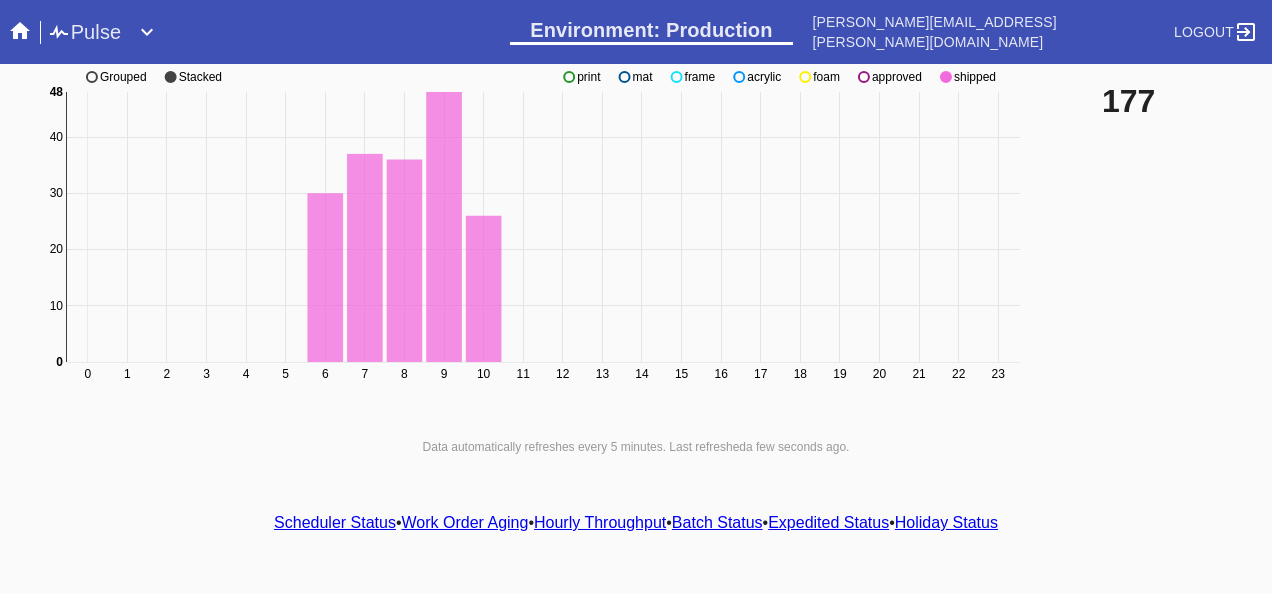 scroll, scrollTop: 140, scrollLeft: 0, axis: vertical 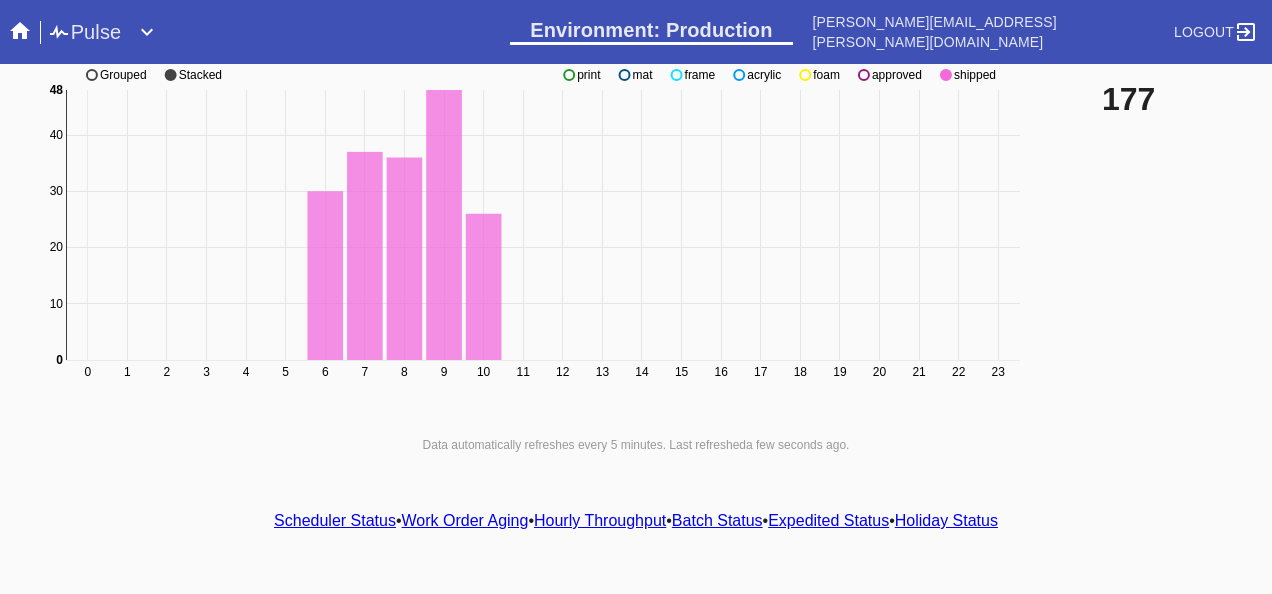 click on "Scheduler Status" at bounding box center [335, 520] 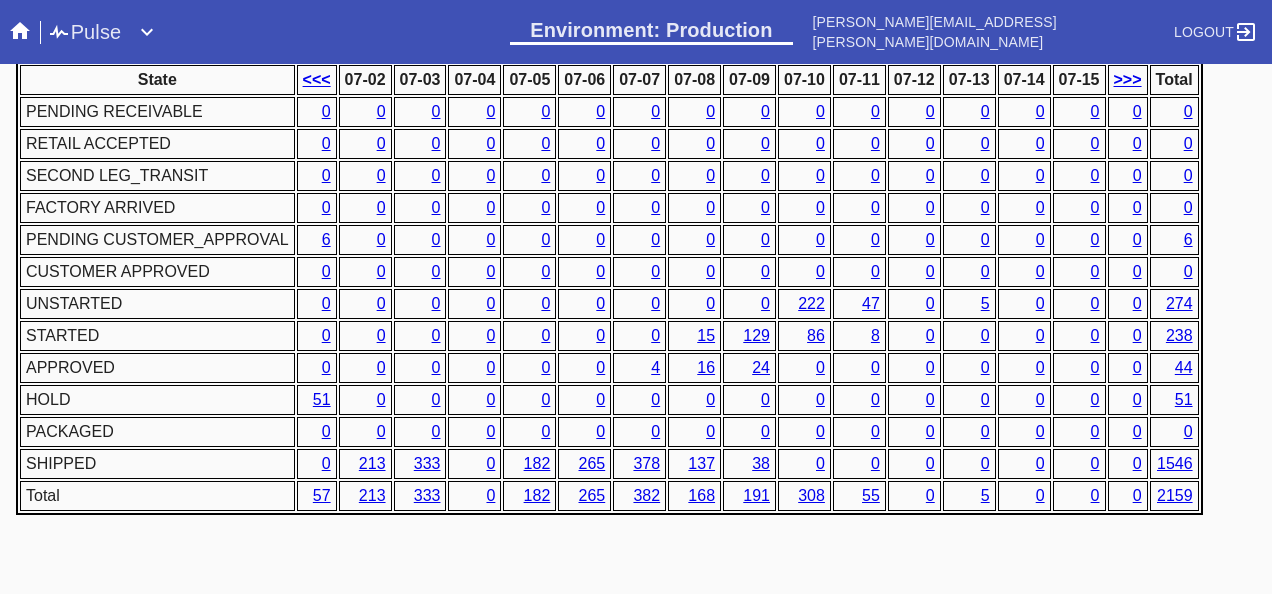 scroll, scrollTop: 976, scrollLeft: 0, axis: vertical 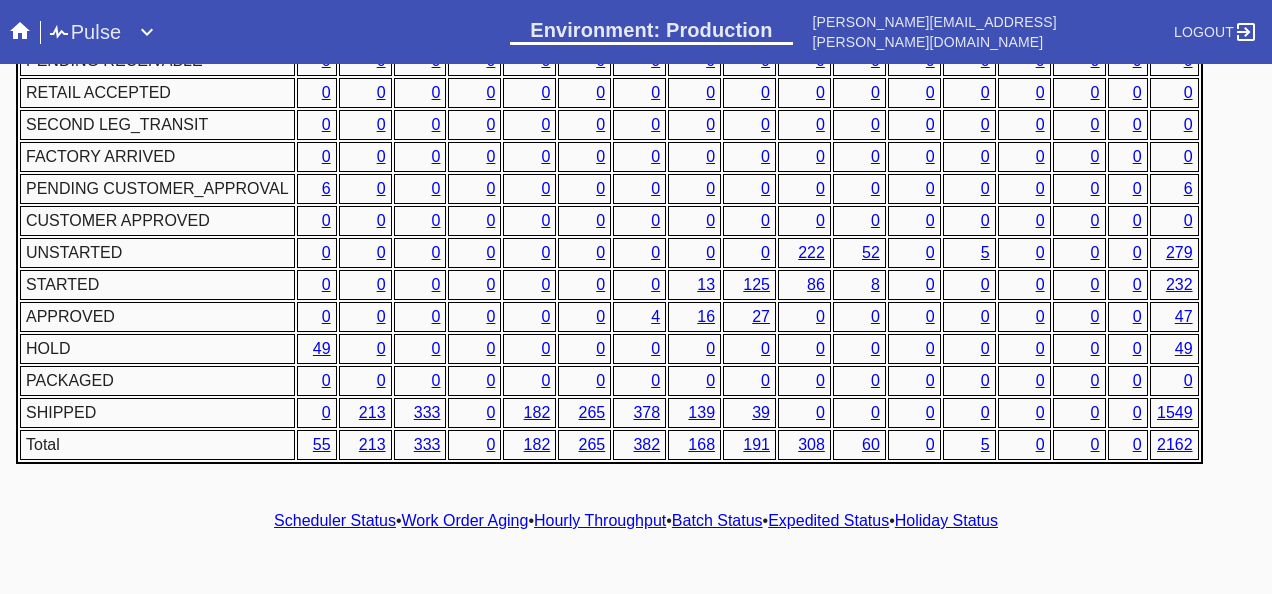 click on "Scheduler Status  •  Work Order Aging  •  Hourly Throughput  •  Batch Status  •  Expedited Status  •  Holiday Status" at bounding box center [636, 521] 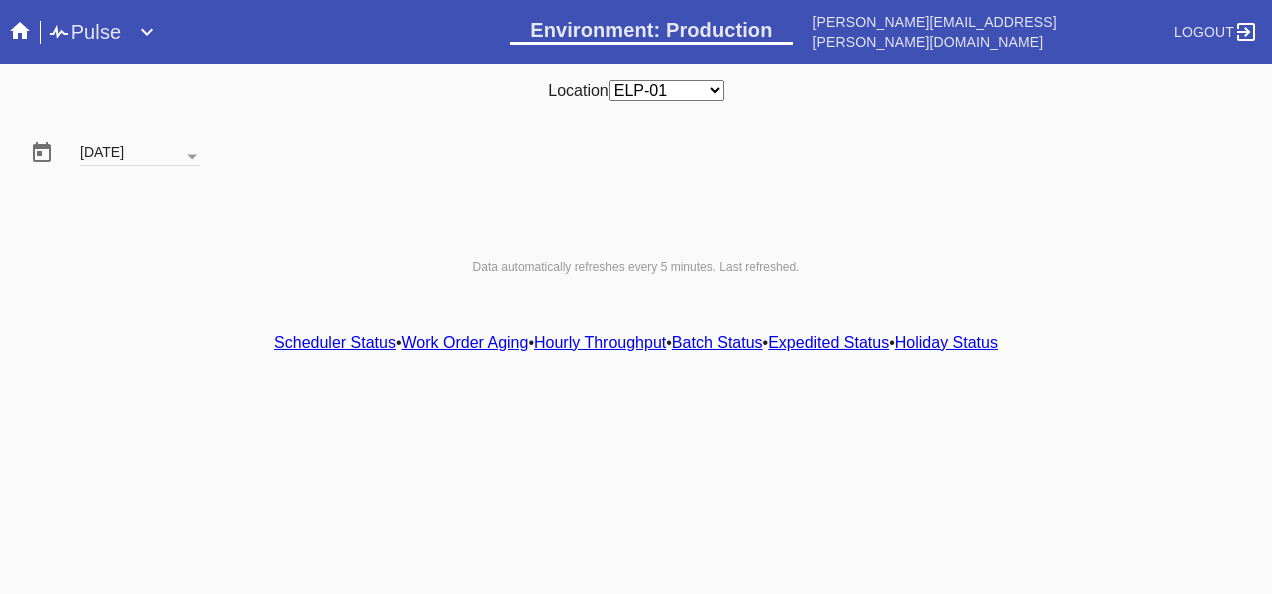 scroll, scrollTop: 0, scrollLeft: 0, axis: both 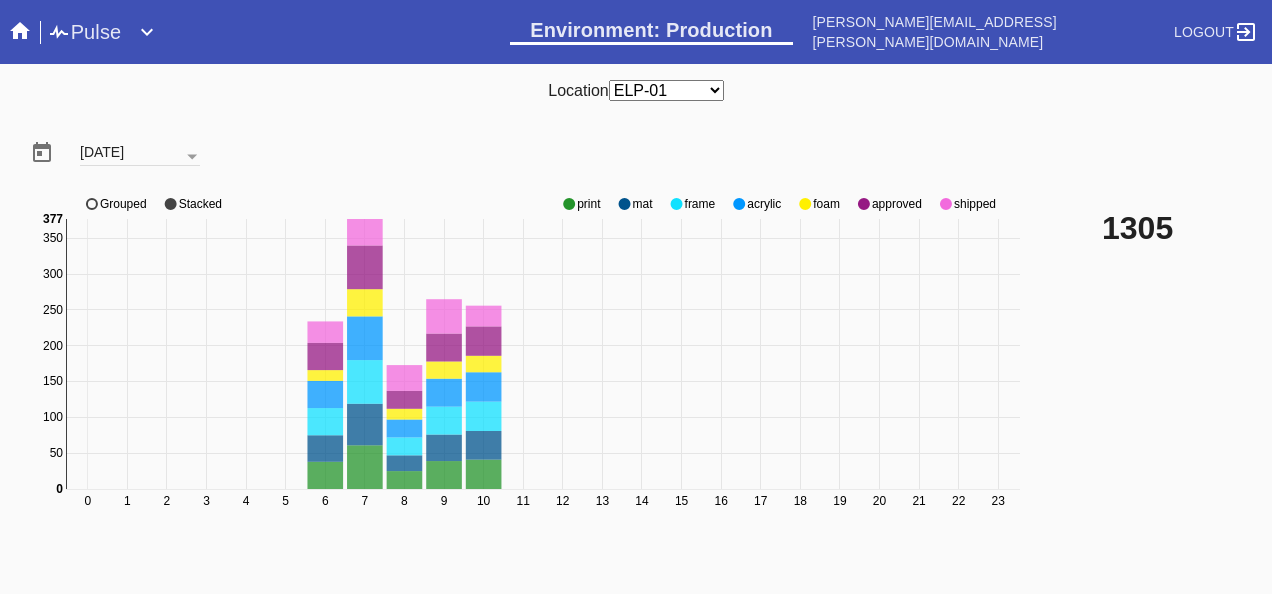 click 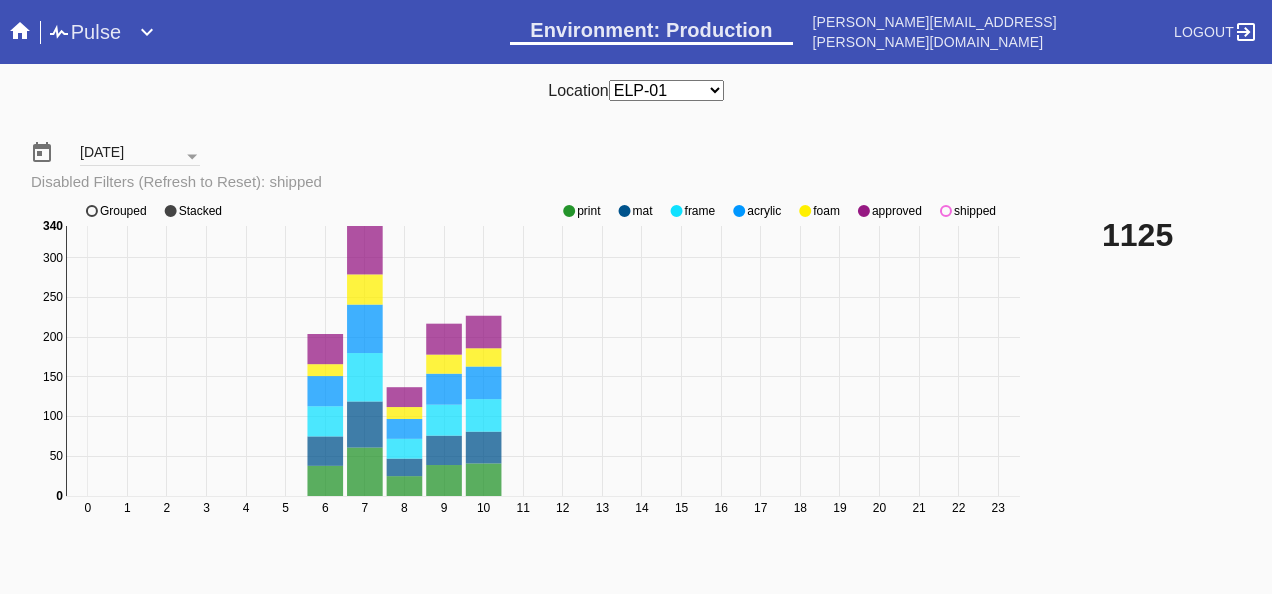 click 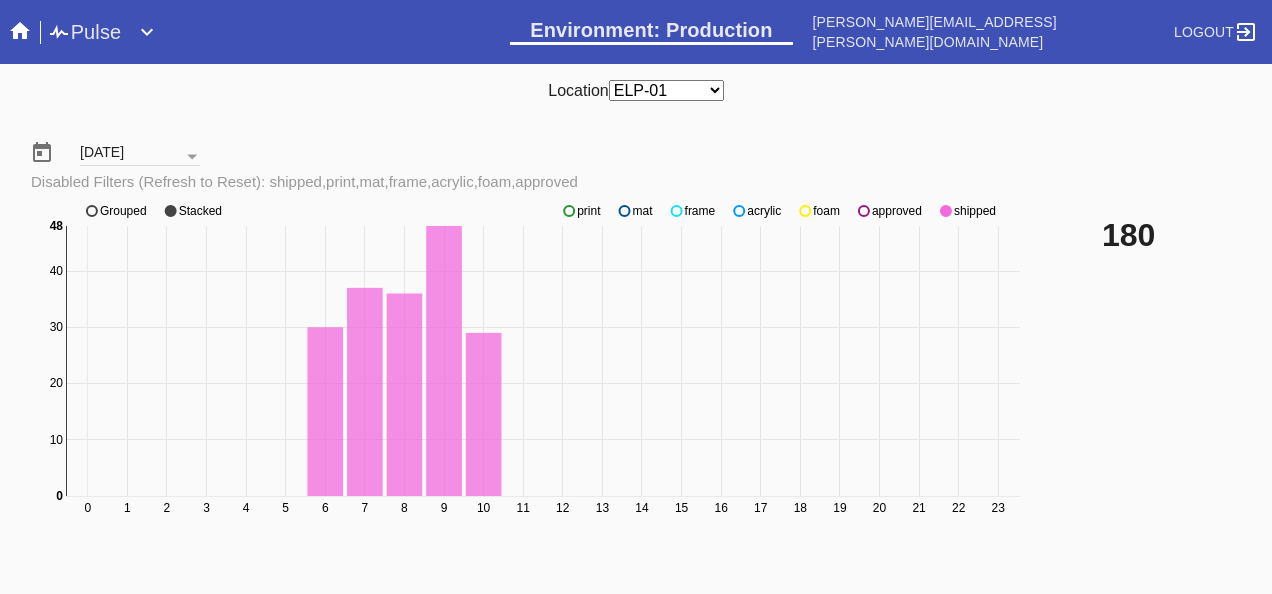 scroll, scrollTop: 140, scrollLeft: 0, axis: vertical 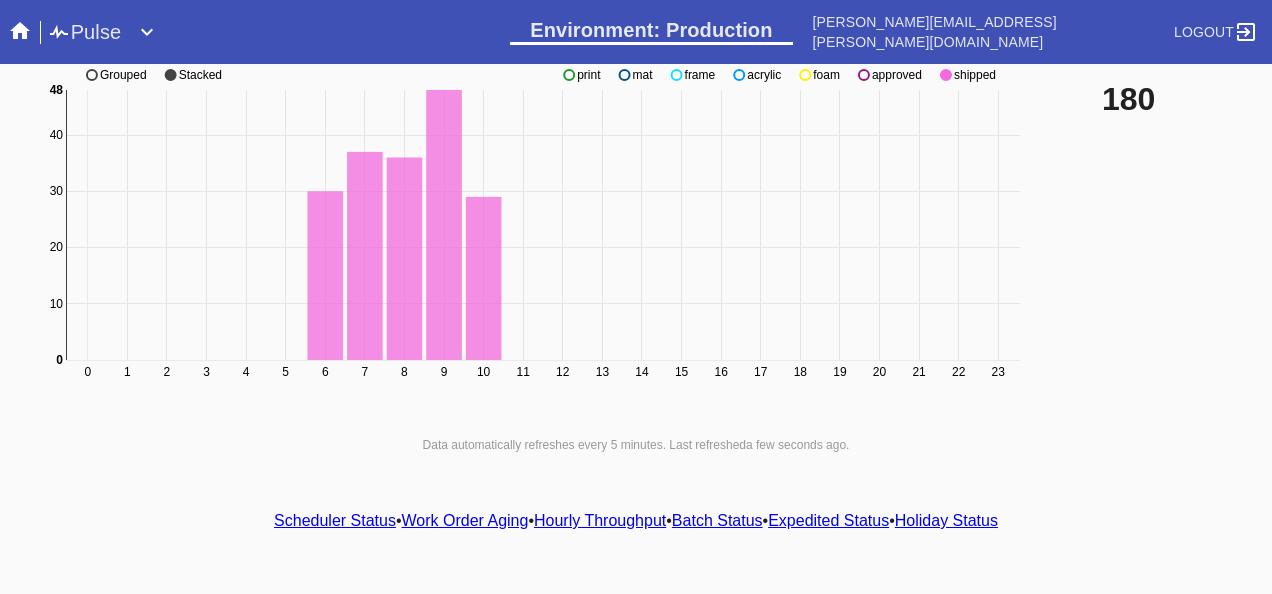 click on "Scheduler Status" at bounding box center (335, 520) 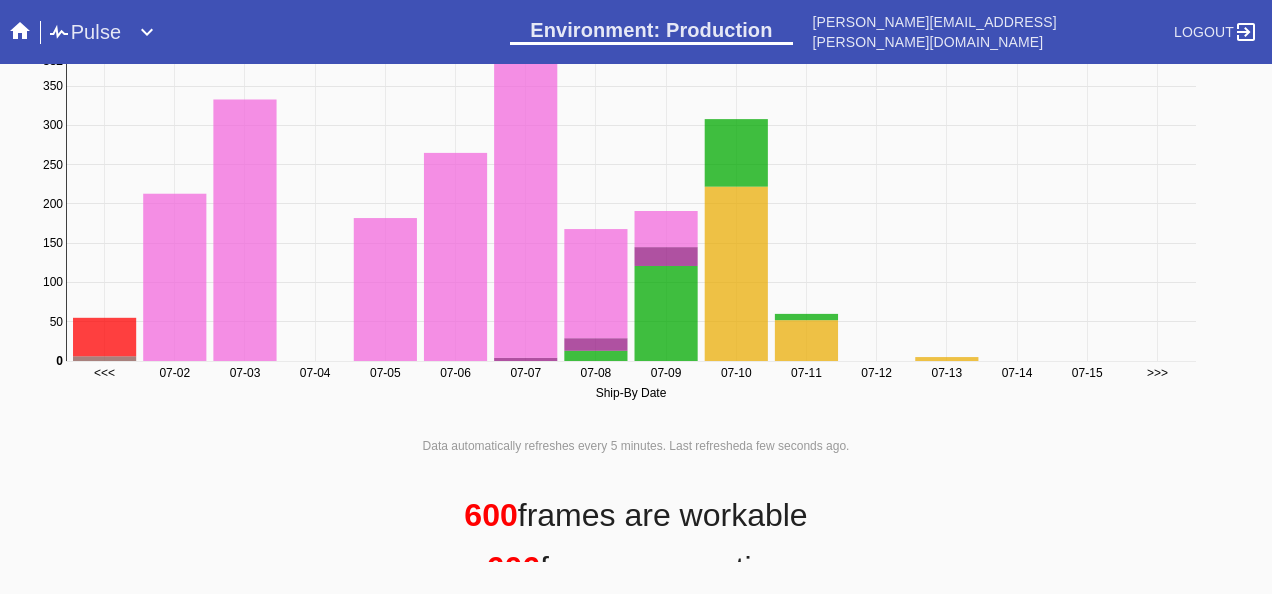 scroll, scrollTop: 400, scrollLeft: 0, axis: vertical 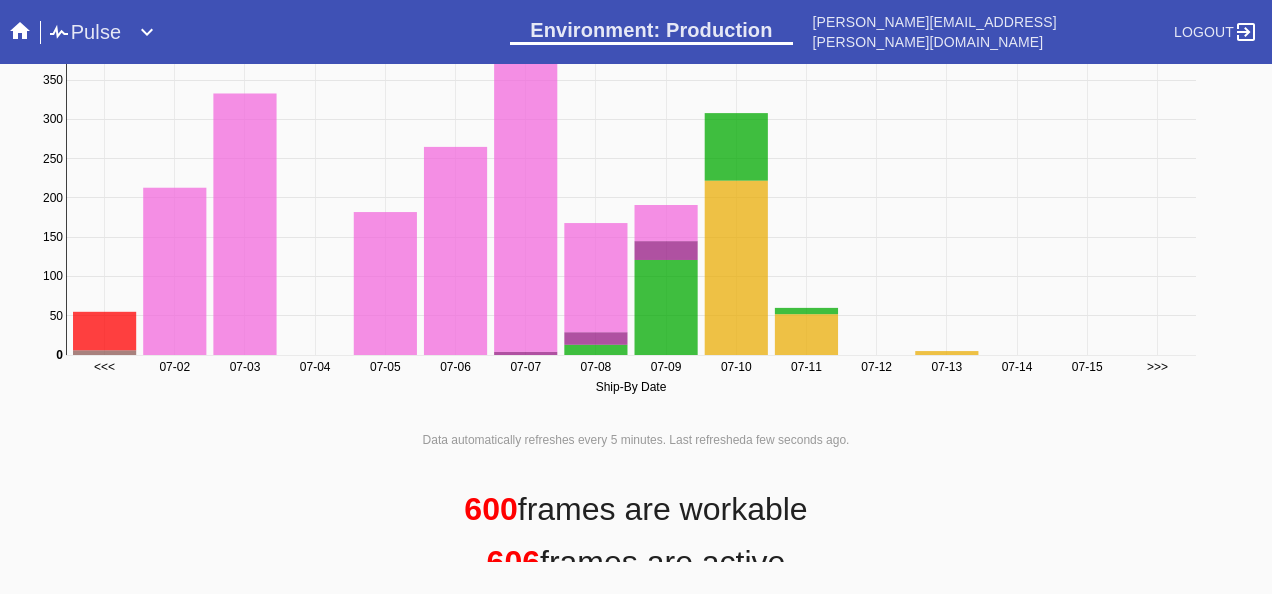 click on "Data automatically refreshes every 5 minutes.  Last refreshed  a few seconds ago ." at bounding box center (636, 440) 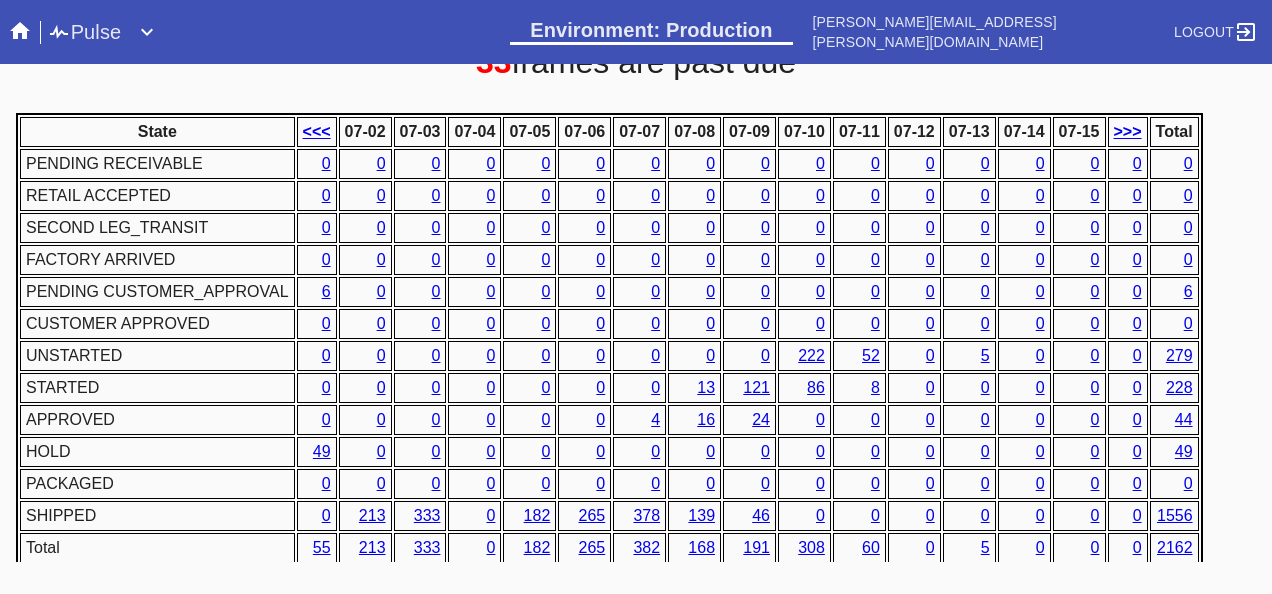 scroll, scrollTop: 1076, scrollLeft: 0, axis: vertical 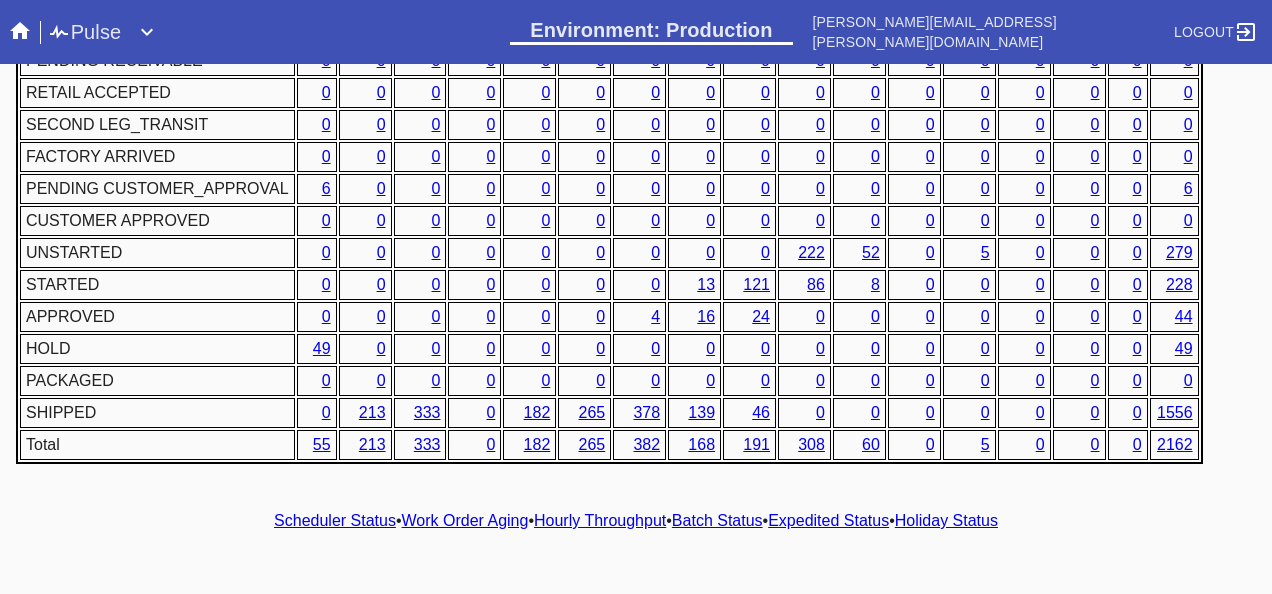 click on "Hourly Throughput" at bounding box center [600, 520] 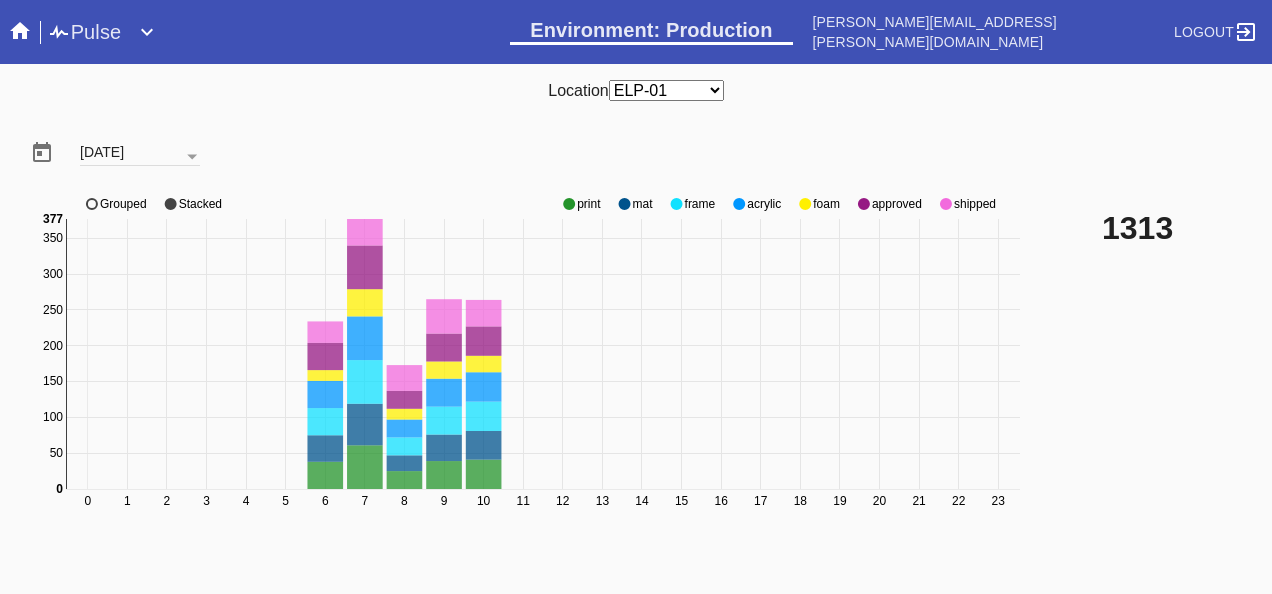 click 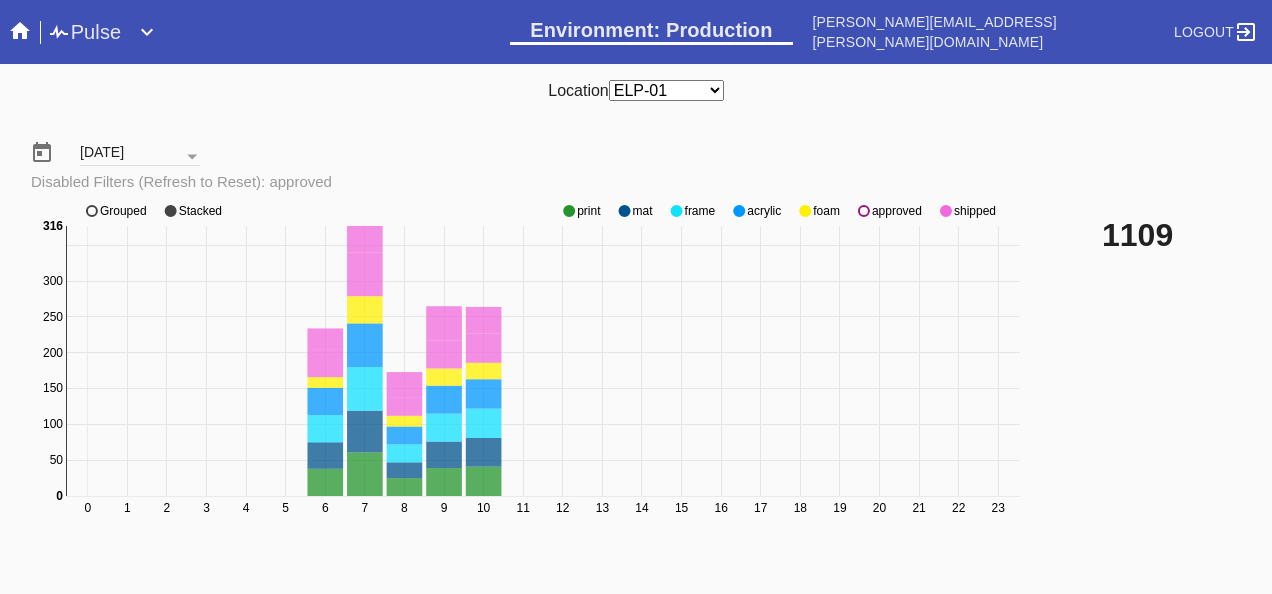 click 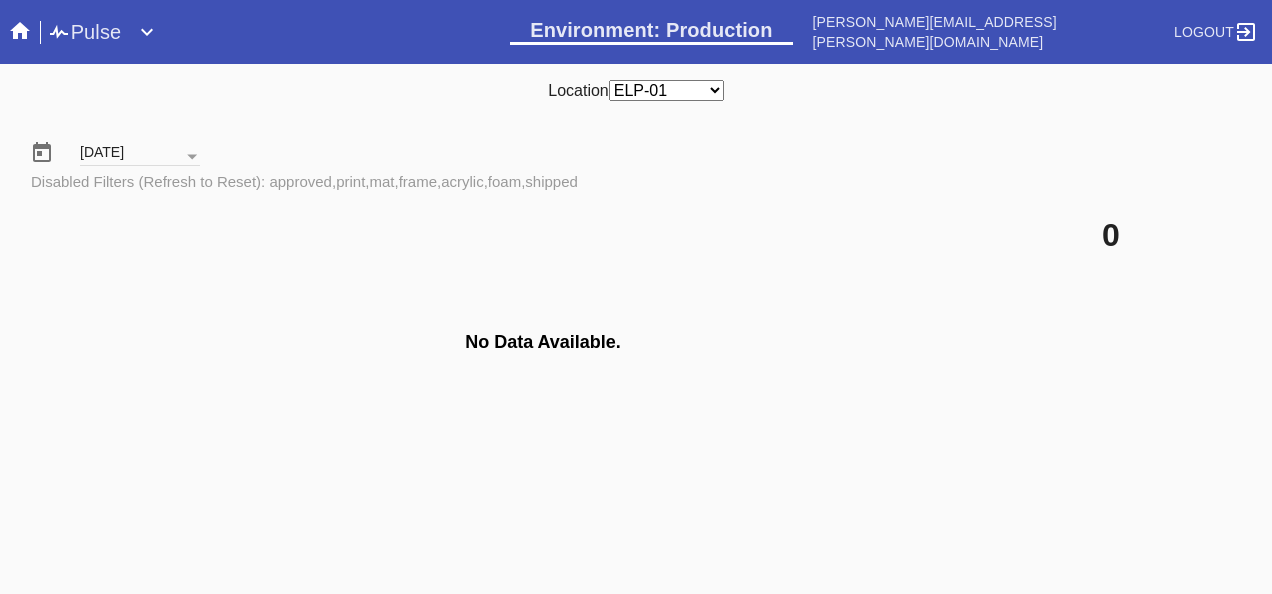 drag, startPoint x: 861, startPoint y: 445, endPoint x: 830, endPoint y: 448, distance: 31.144823 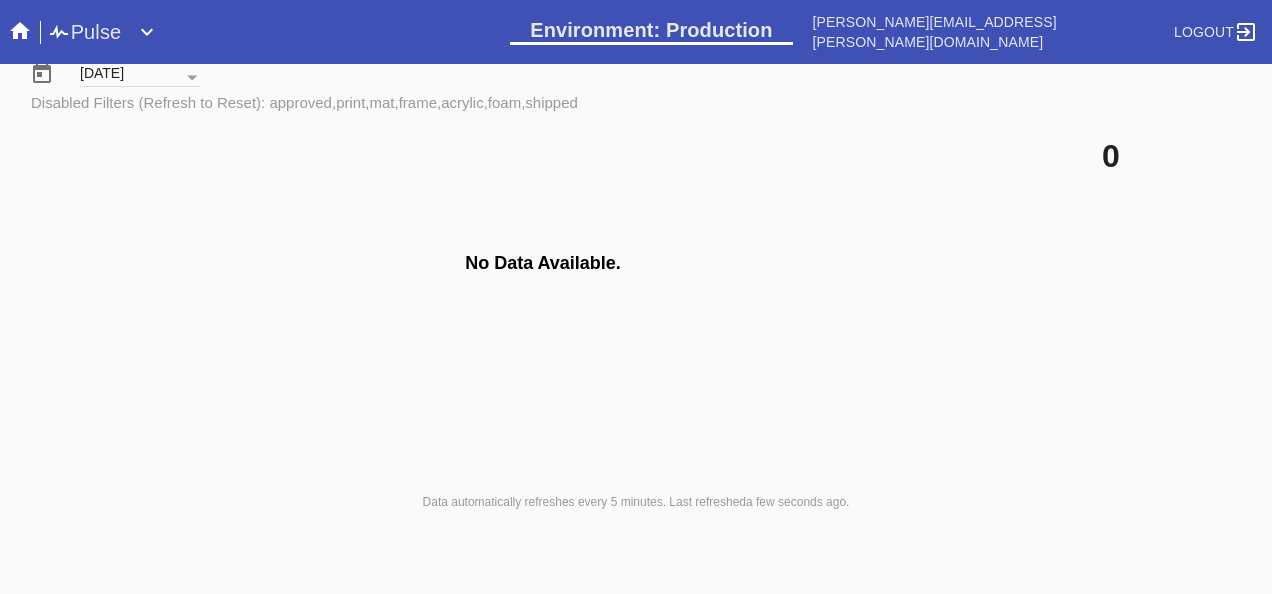 scroll, scrollTop: 140, scrollLeft: 0, axis: vertical 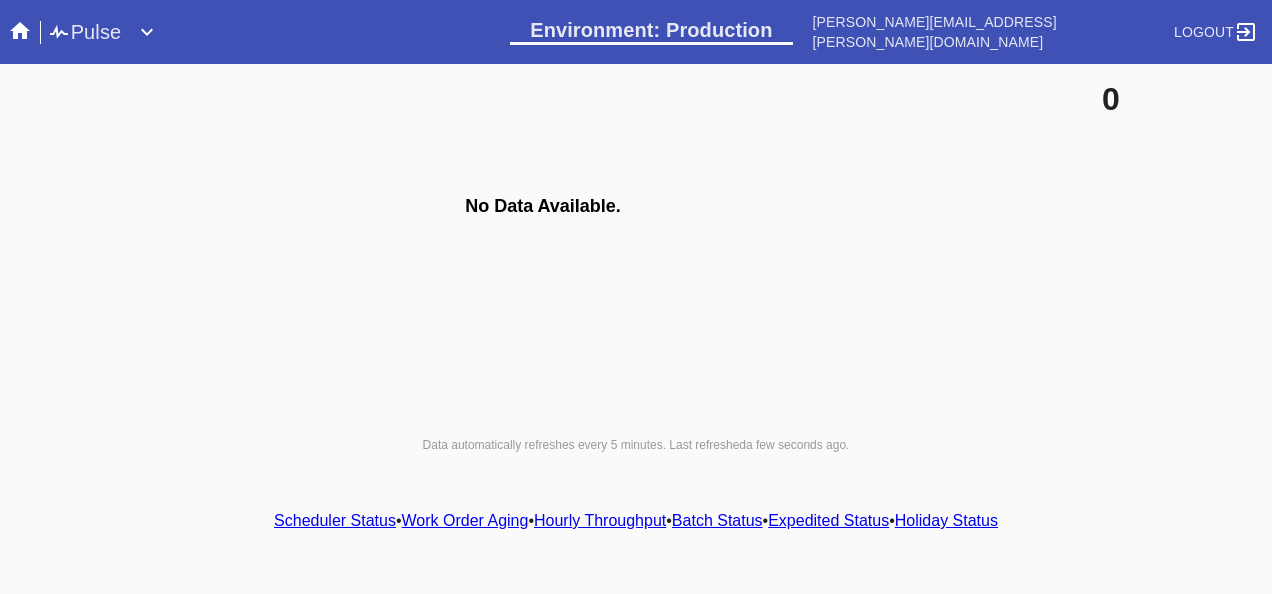 click on "Scheduler Status" at bounding box center (335, 520) 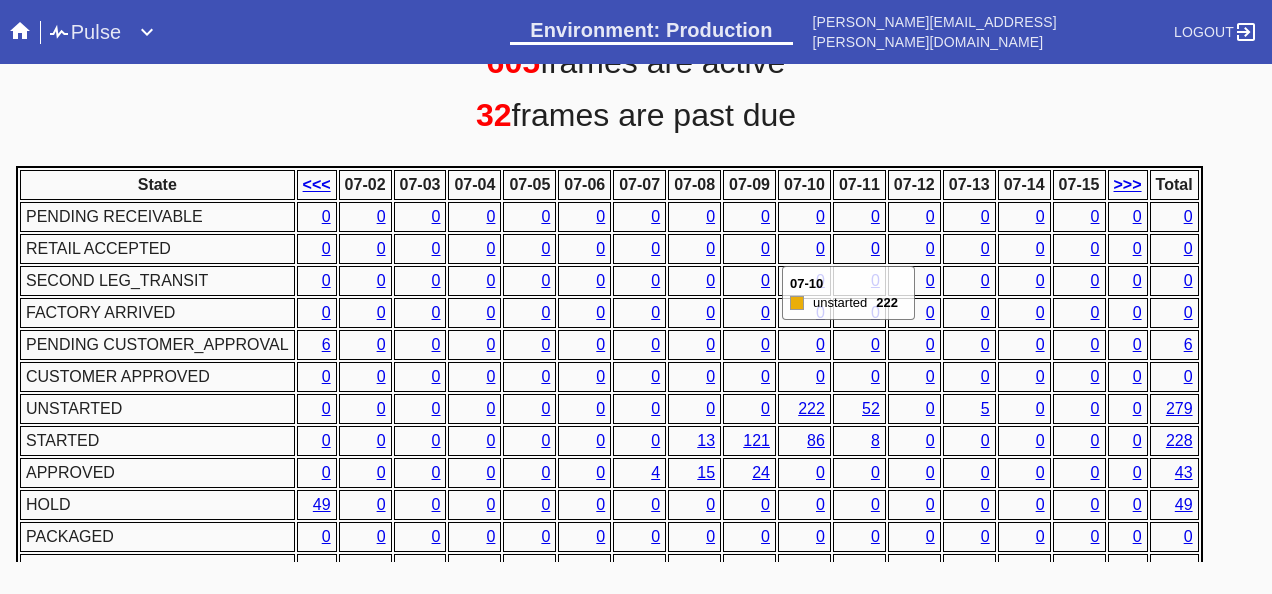 scroll, scrollTop: 1076, scrollLeft: 0, axis: vertical 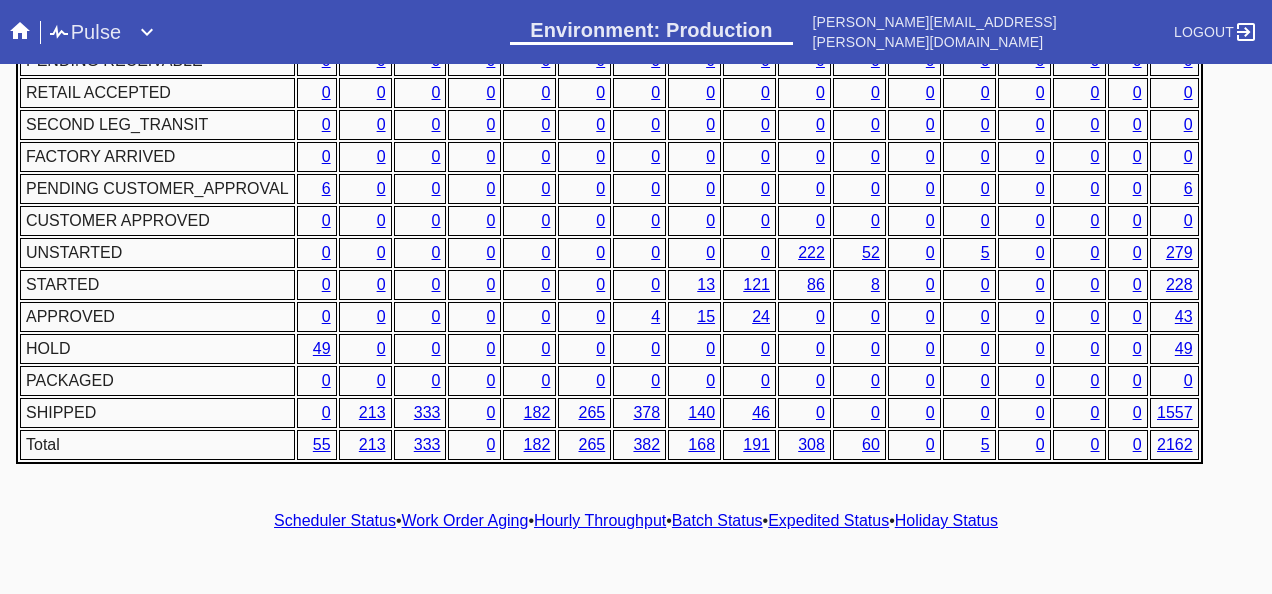 click on "Hourly Throughput" at bounding box center (600, 520) 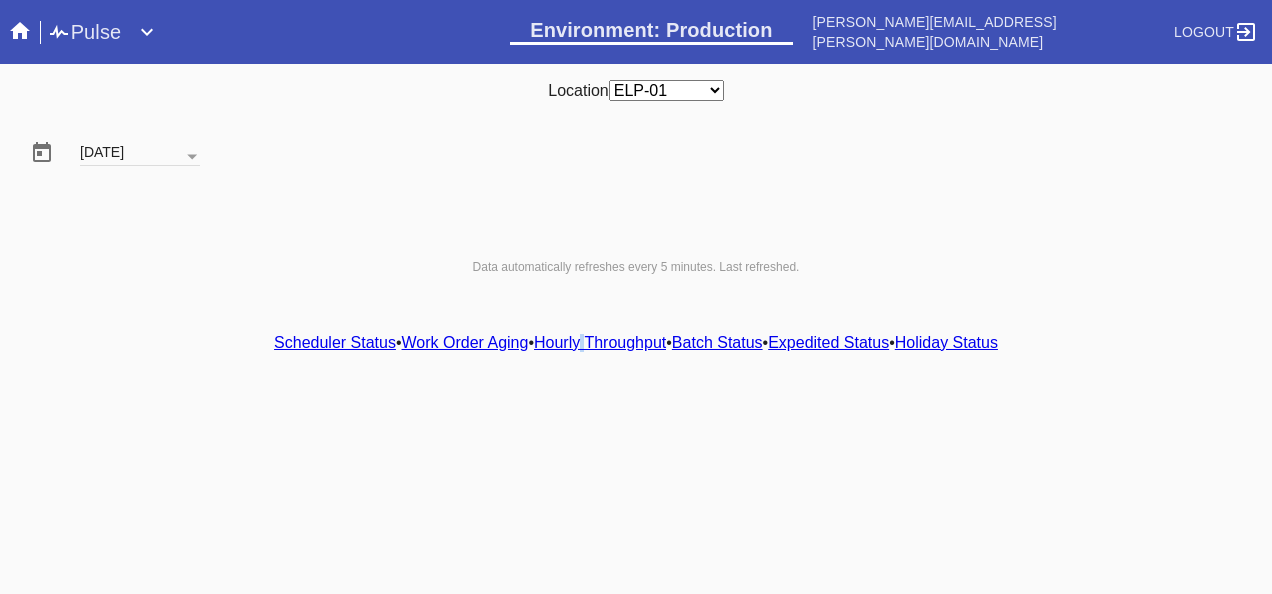 scroll, scrollTop: 0, scrollLeft: 0, axis: both 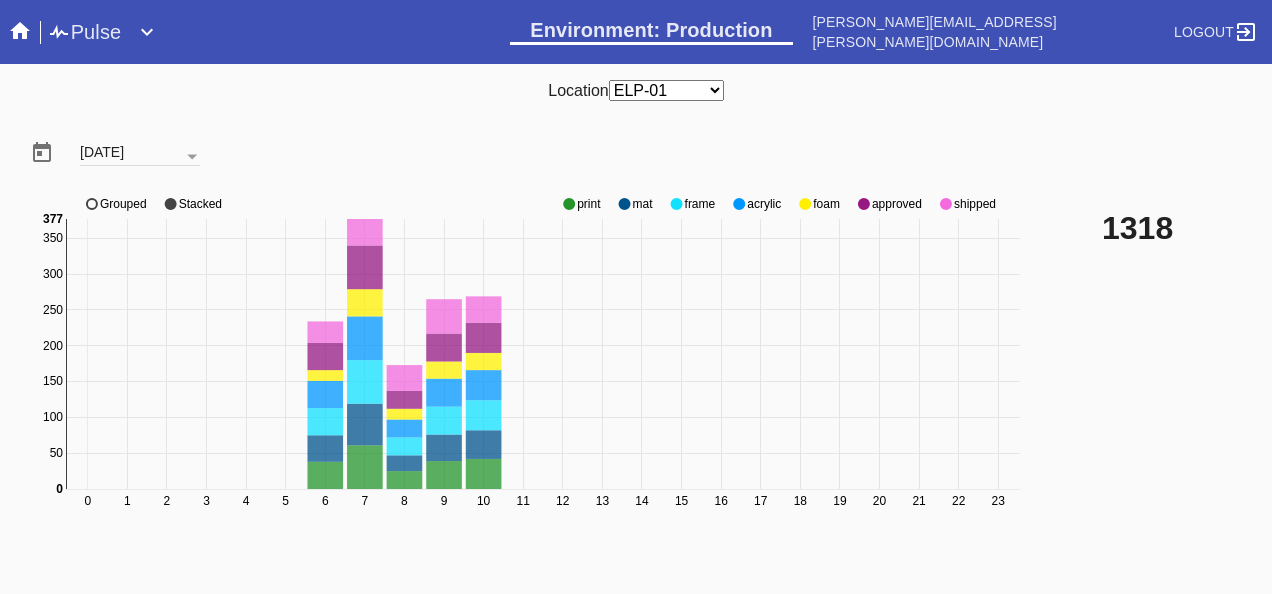 click 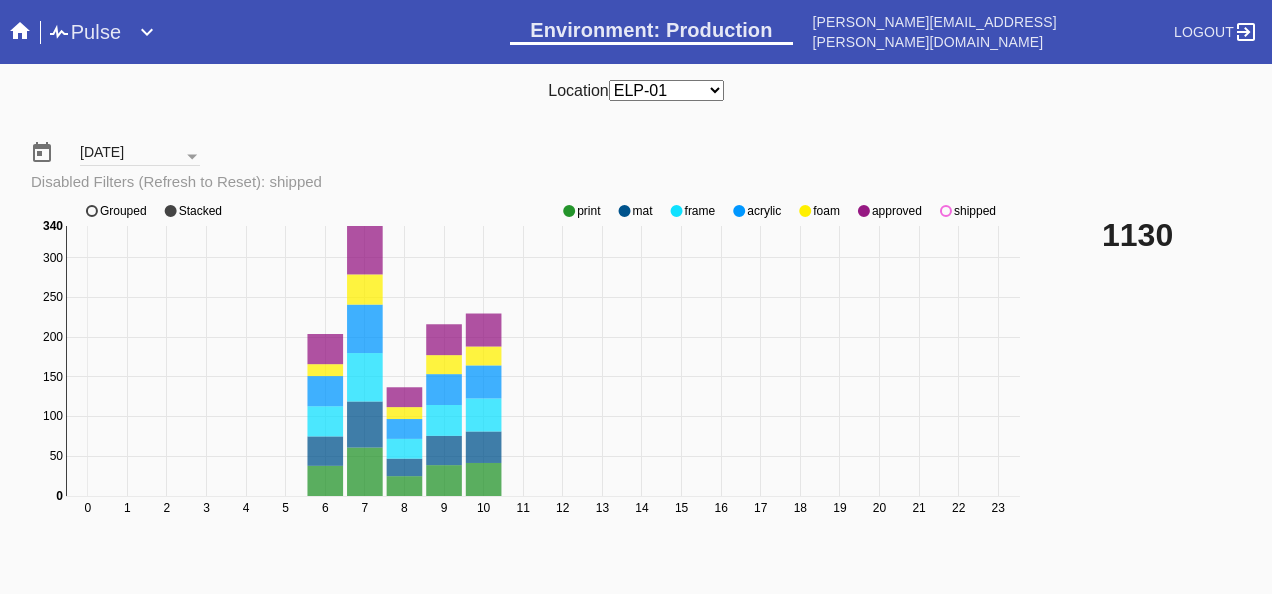 click 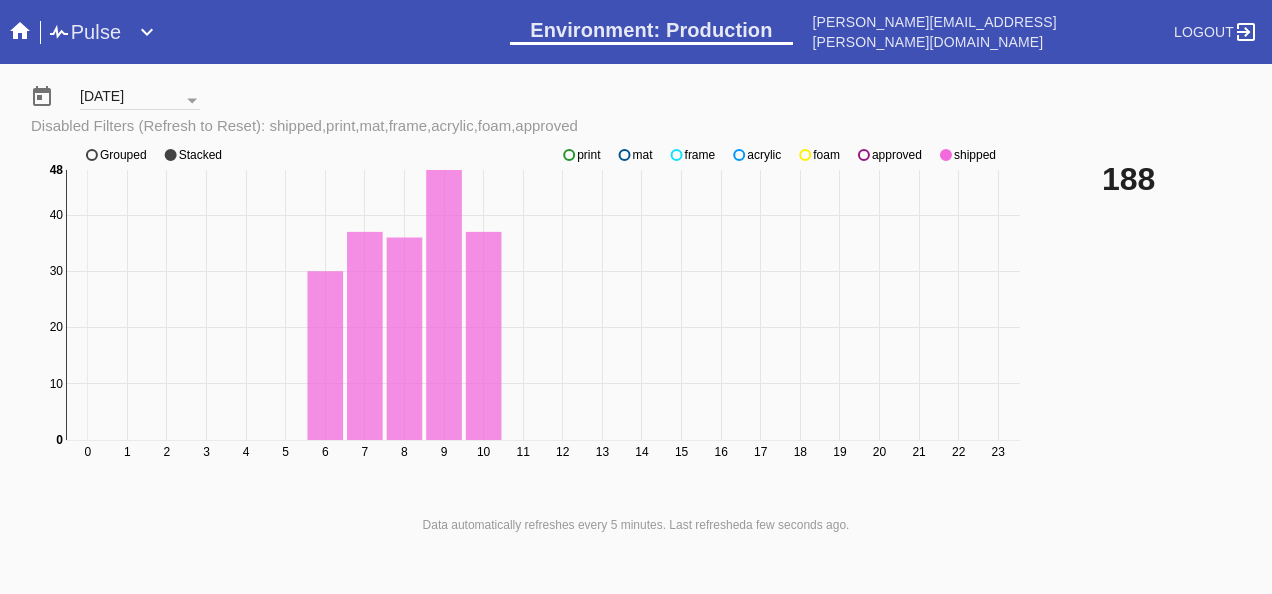 scroll, scrollTop: 100, scrollLeft: 0, axis: vertical 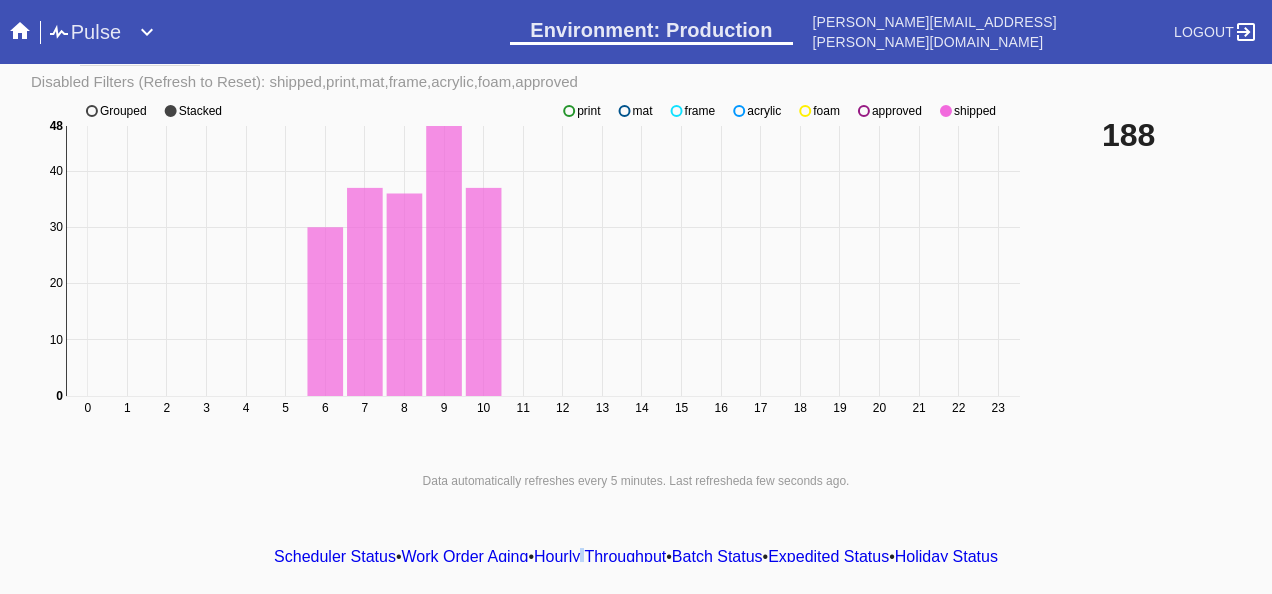 click 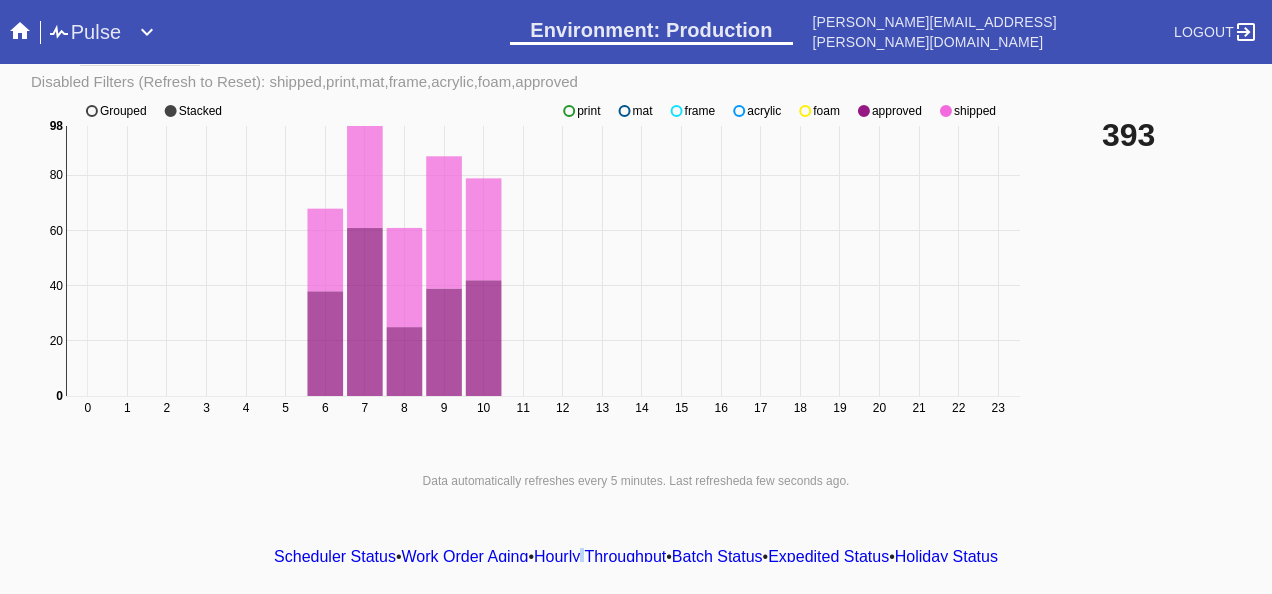 click on "0 1 2 3 4 5 6 7 8 9 10 11 12 13 14 15 16 17 18 19 20 21 22 23 0 20 40 60 80 0 98 print mat frame acrylic foam approved shipped Grouped Stacked" 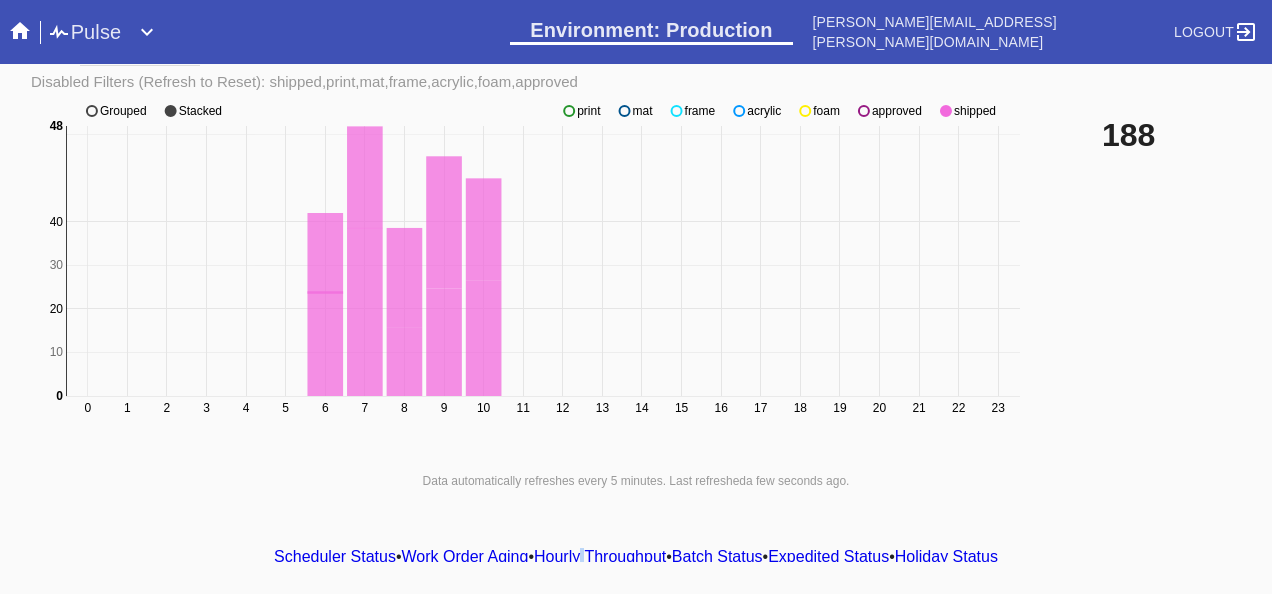 click 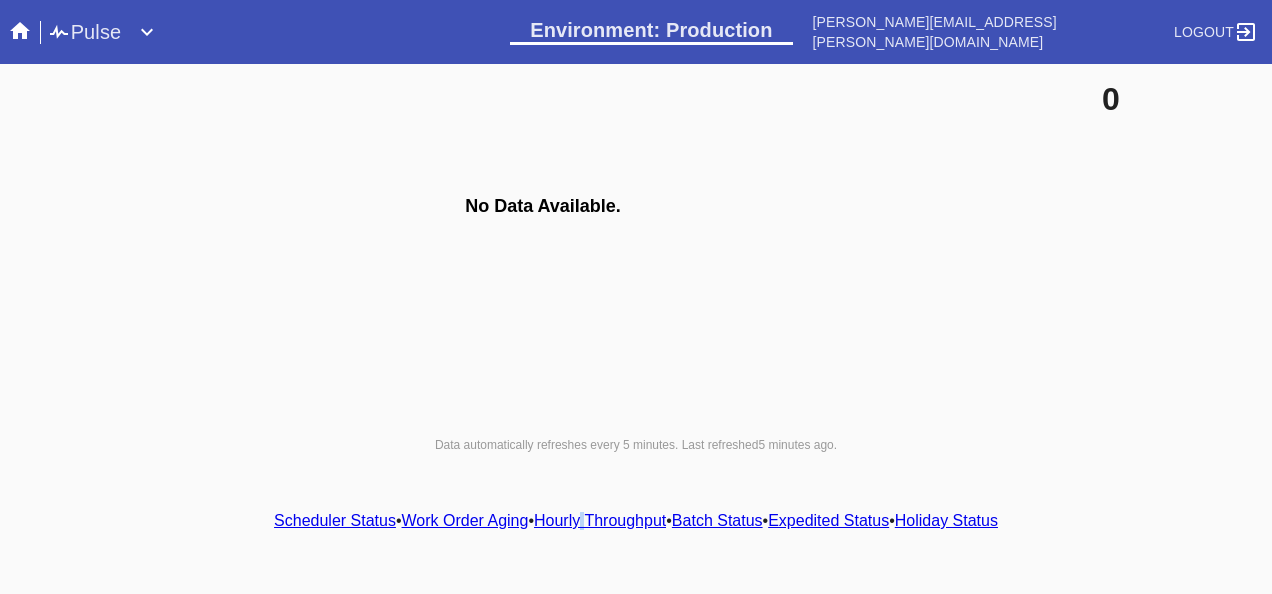 scroll, scrollTop: 0, scrollLeft: 0, axis: both 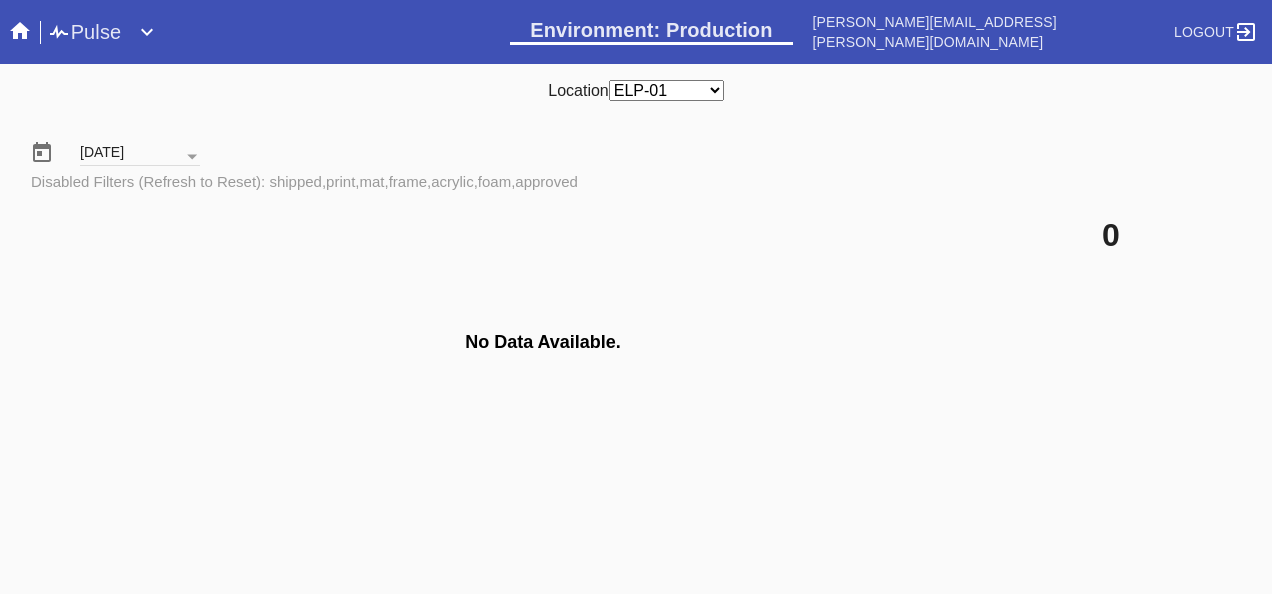 click on "No Data Available." 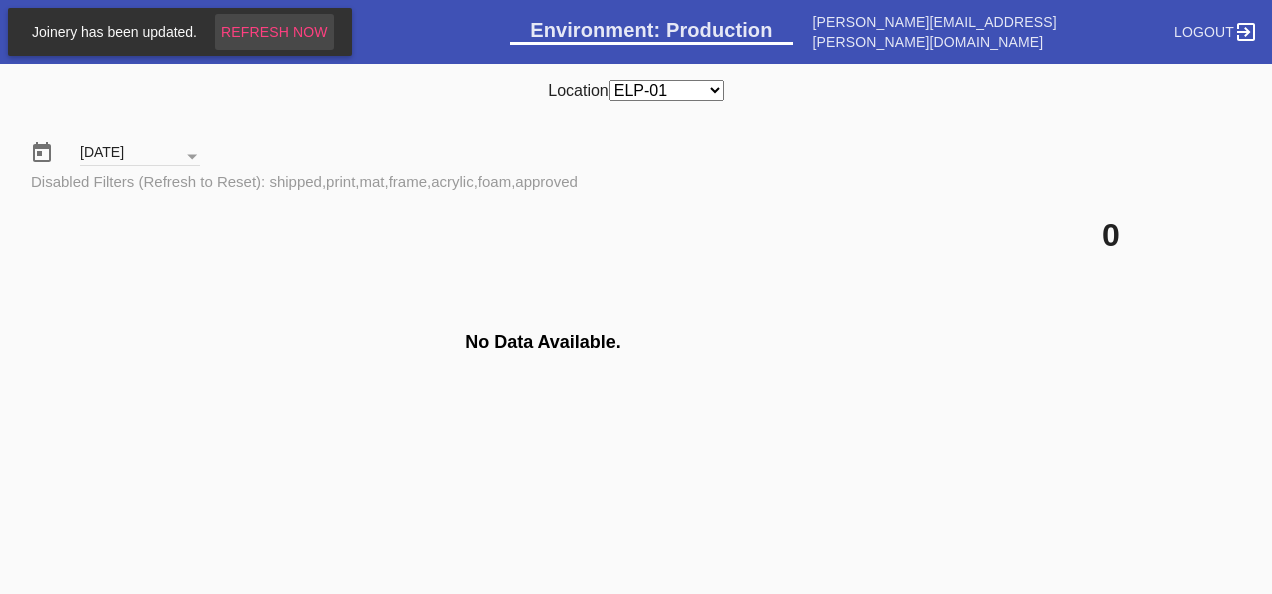 click on "Refresh Now" at bounding box center (274, 32) 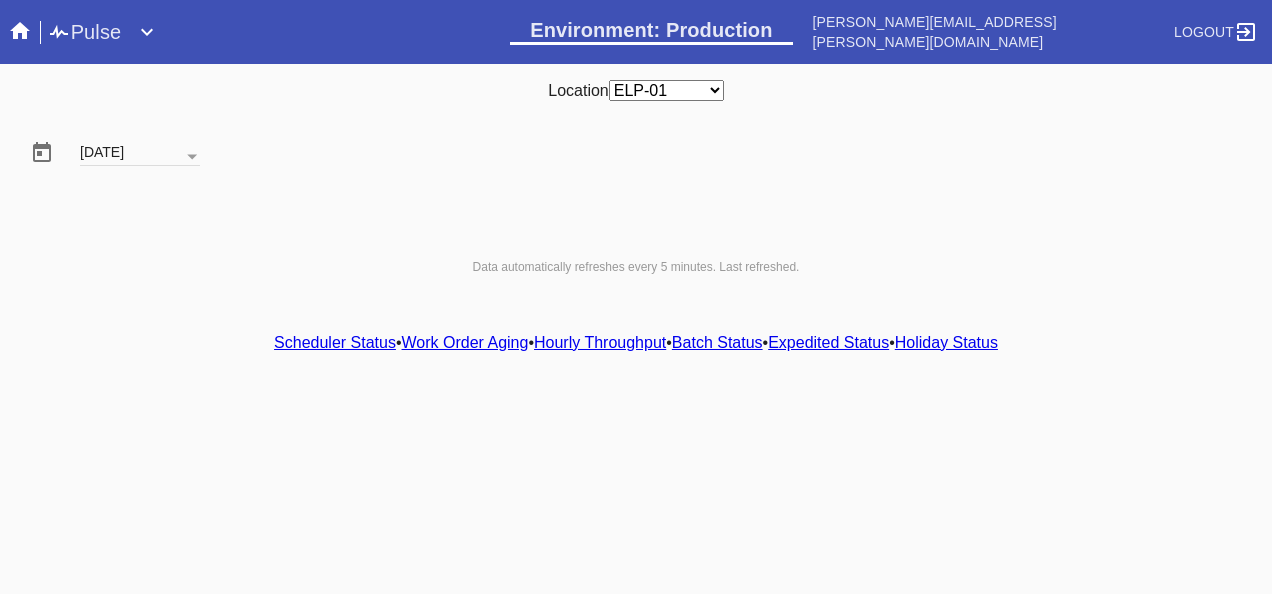 scroll, scrollTop: 0, scrollLeft: 0, axis: both 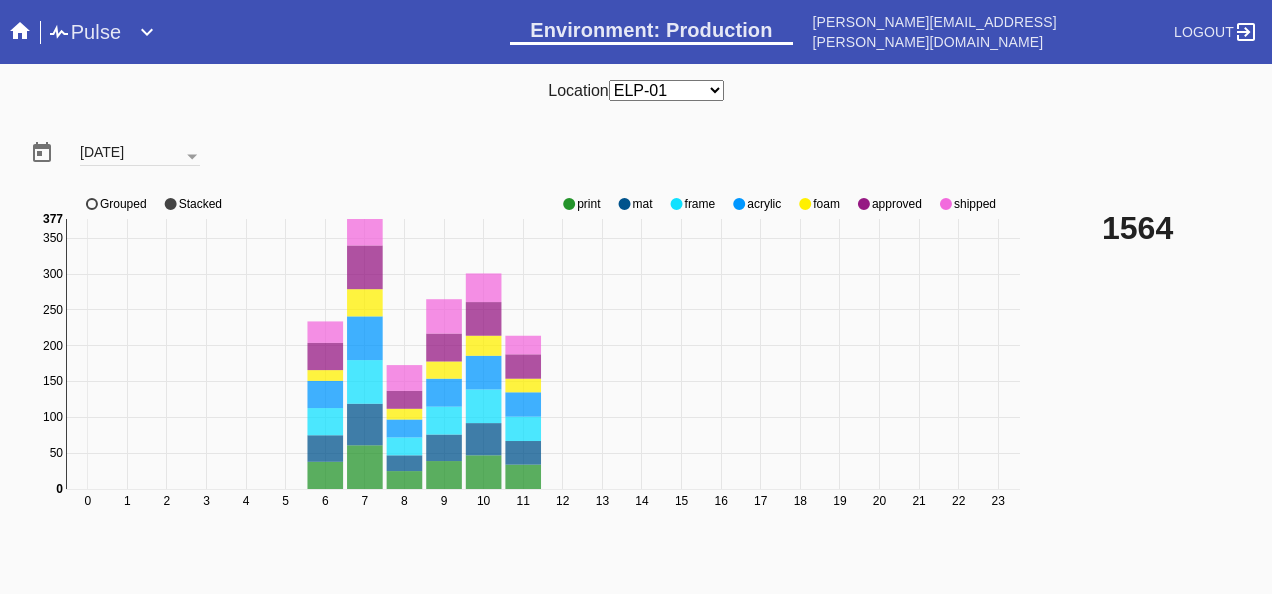 click 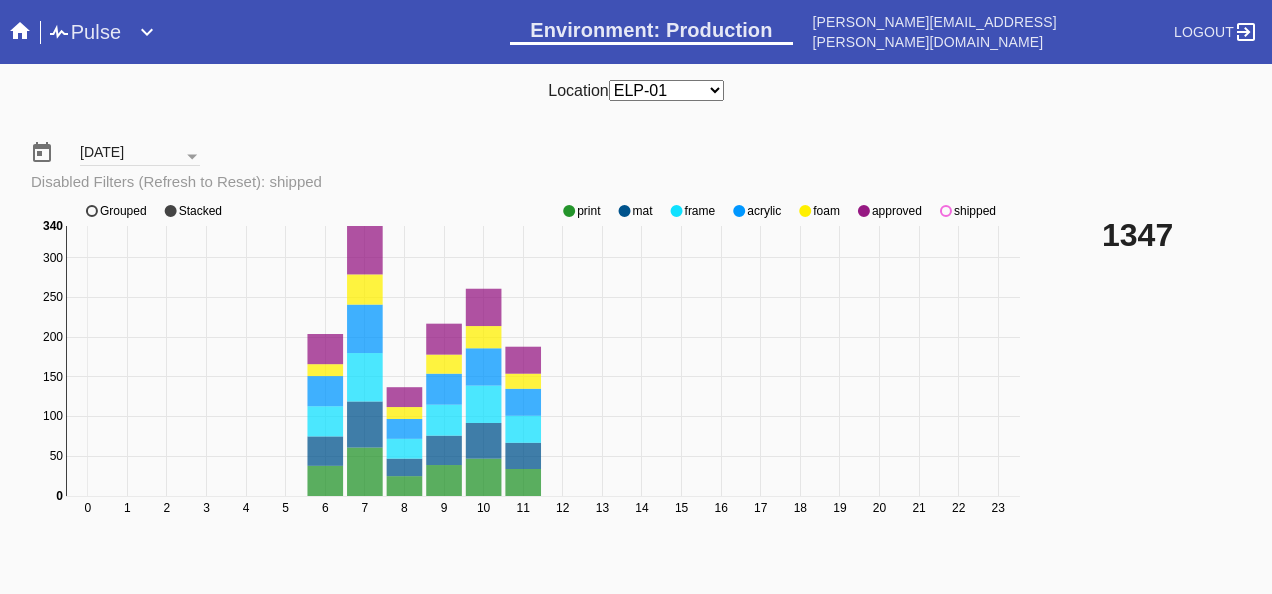 click 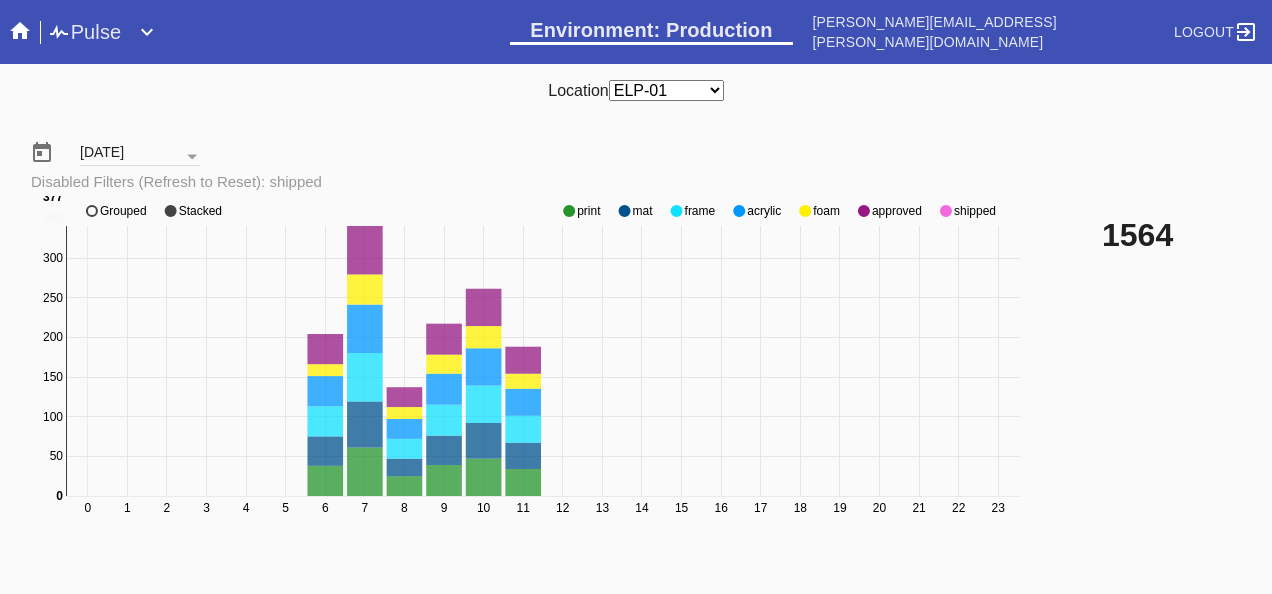 click 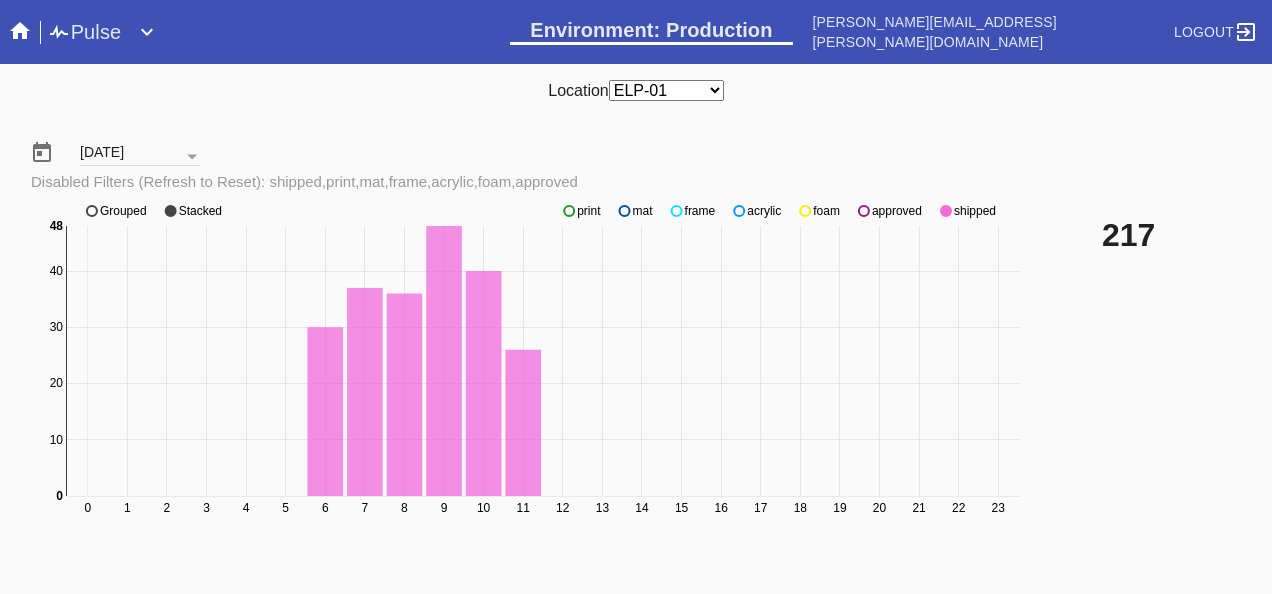 click 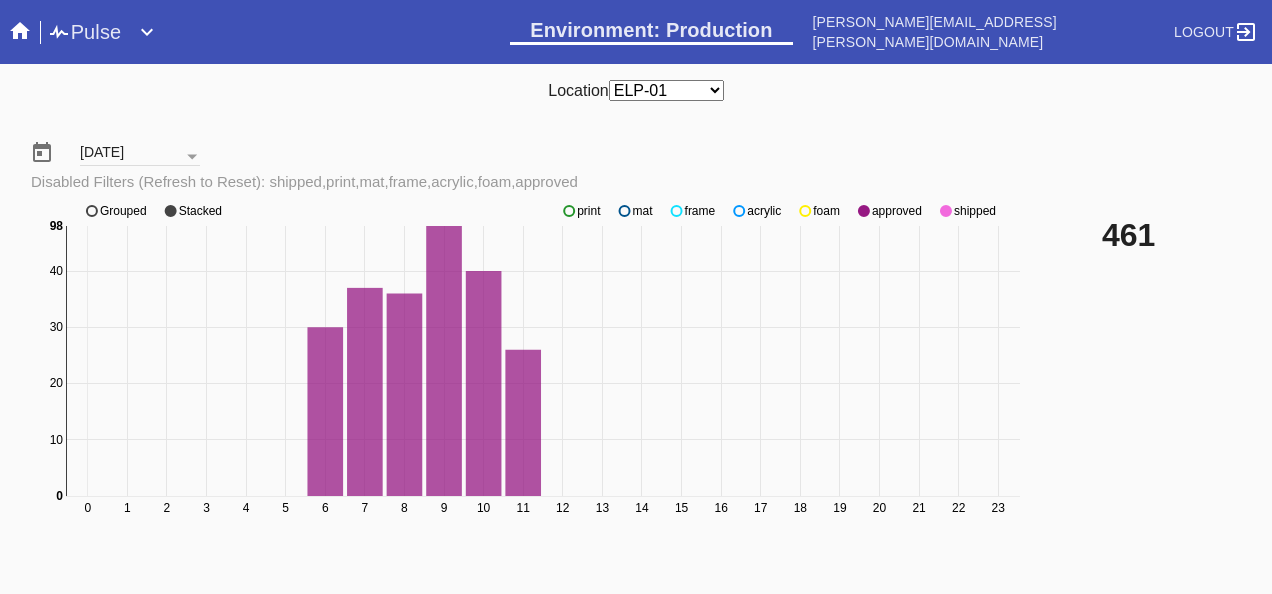 click 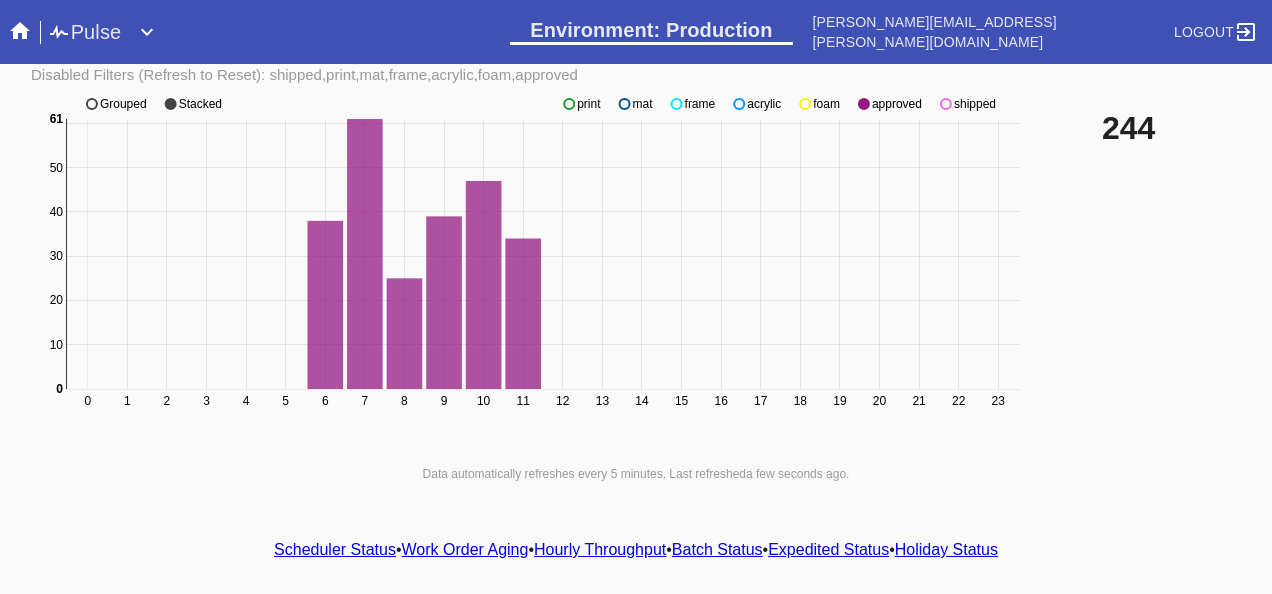 scroll, scrollTop: 140, scrollLeft: 0, axis: vertical 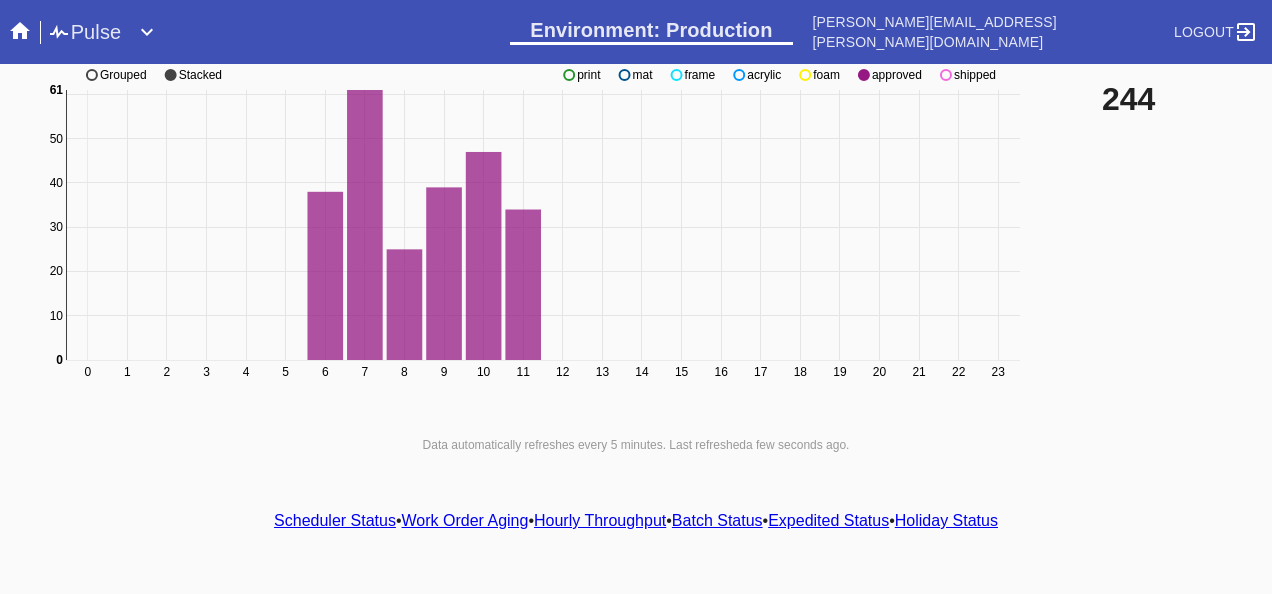 click on "Scheduler Status" at bounding box center [335, 520] 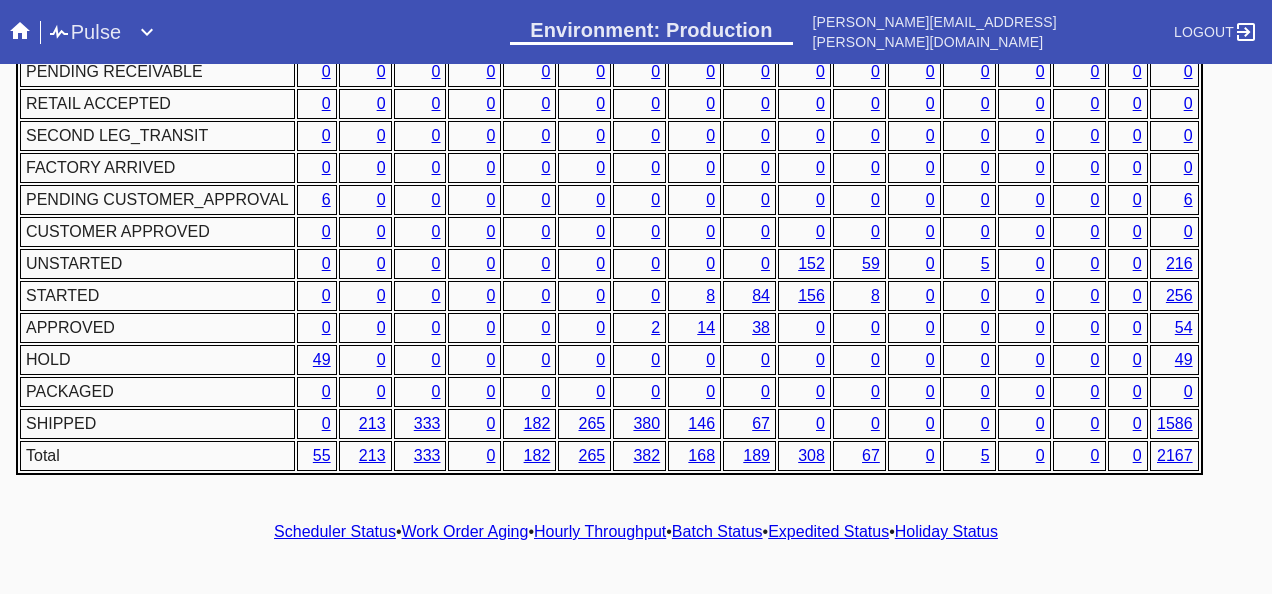 scroll, scrollTop: 1076, scrollLeft: 0, axis: vertical 